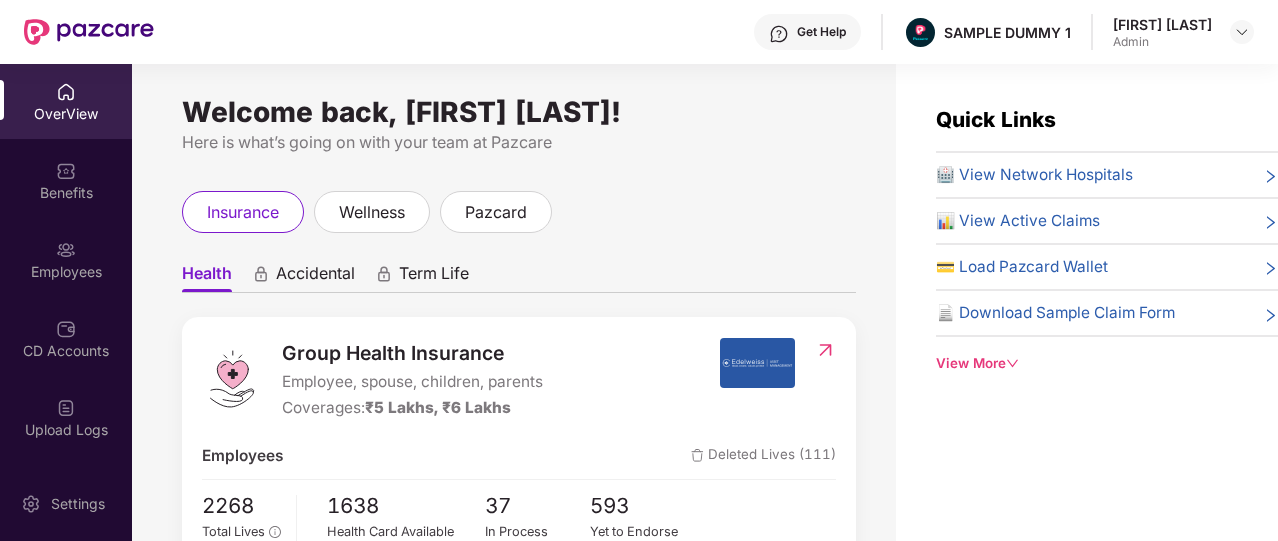 scroll, scrollTop: 0, scrollLeft: 0, axis: both 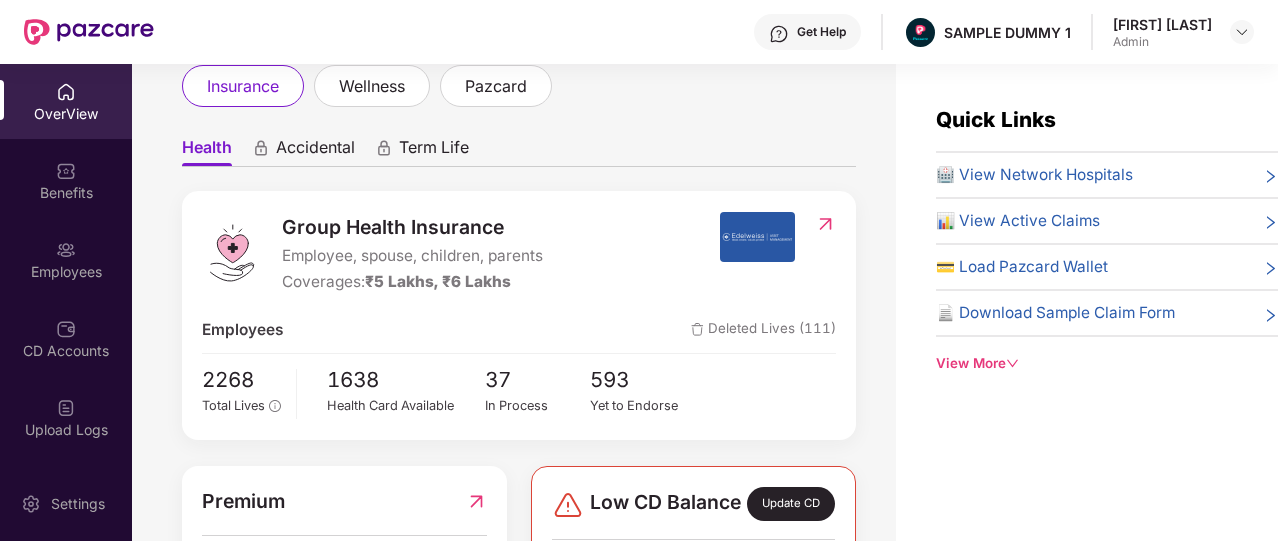 click on "Group Health Insurance" at bounding box center (412, 227) 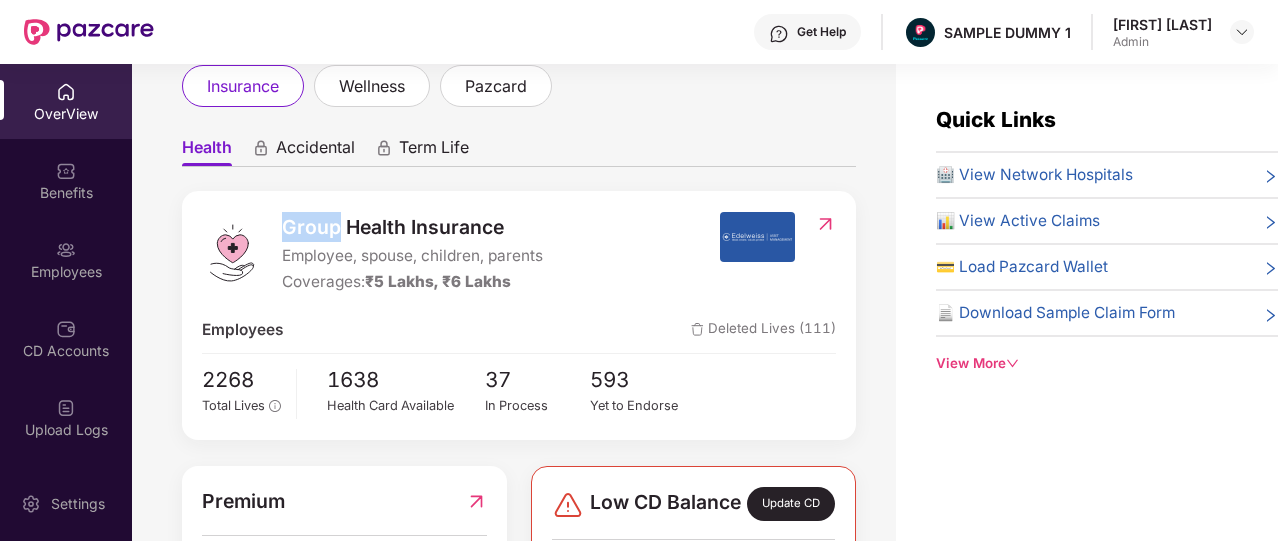 click on "Group Health Insurance" at bounding box center [412, 227] 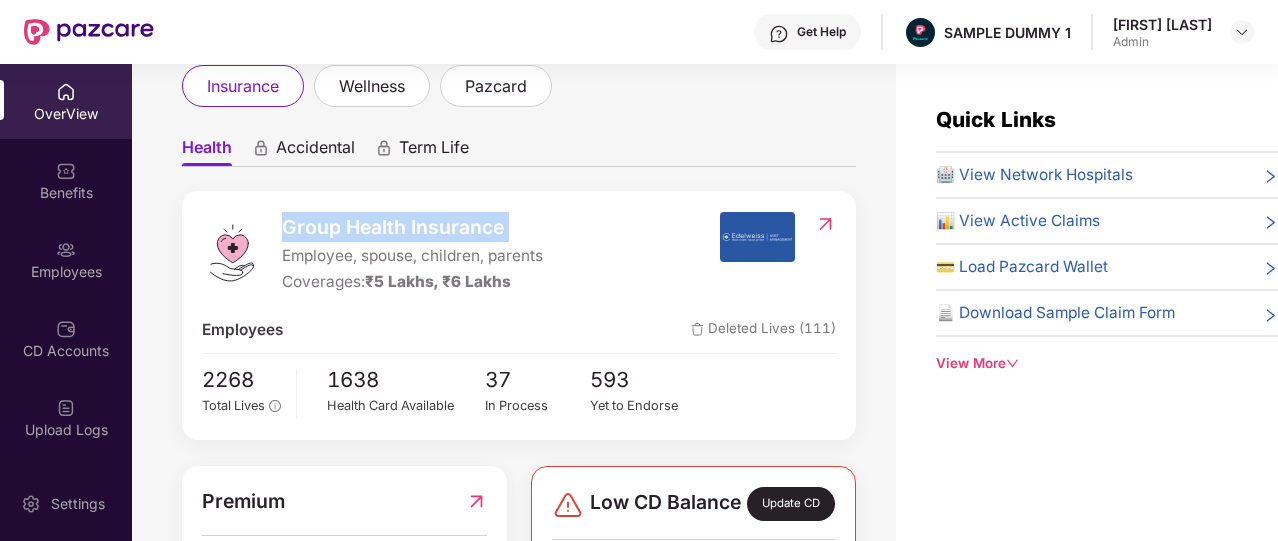 click on "Group Health Insurance" at bounding box center [412, 227] 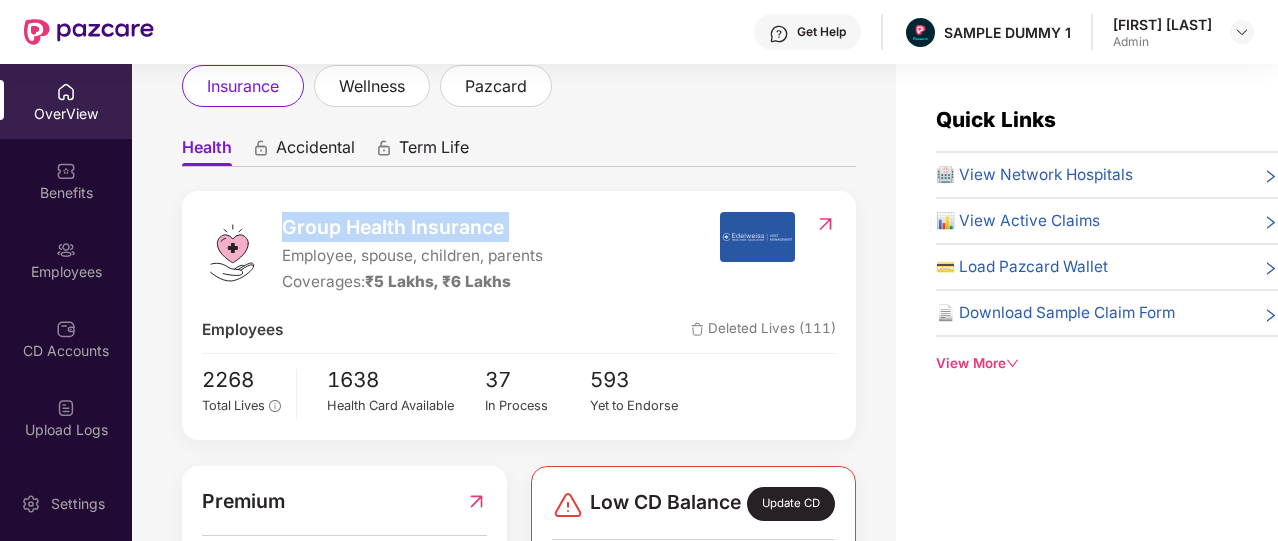 click on "Group Health Insurance" at bounding box center (412, 227) 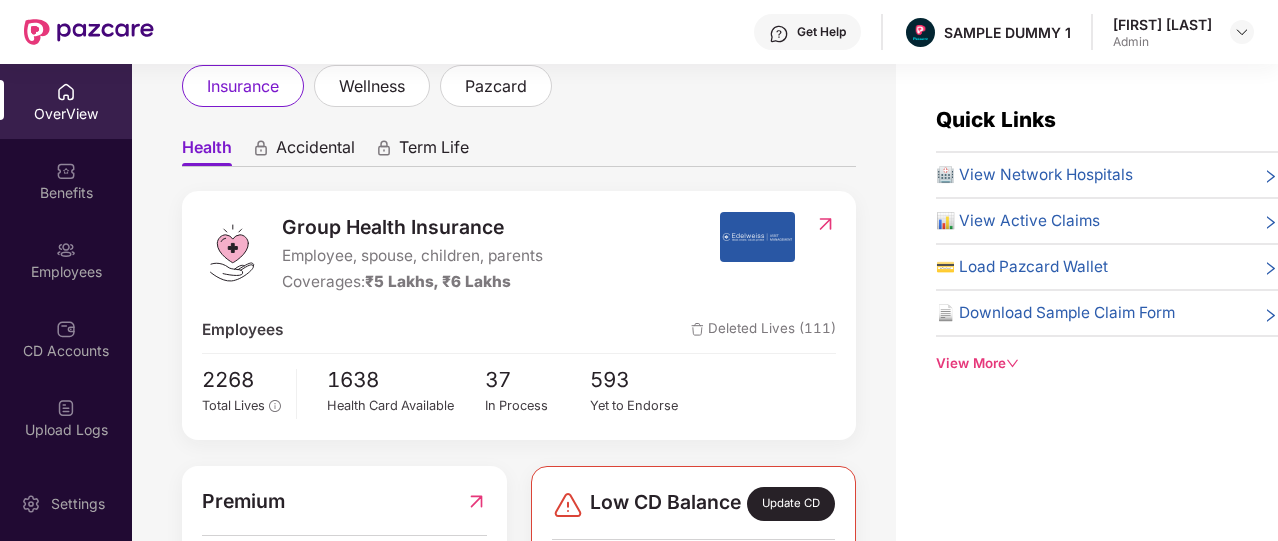 click on "Accidental" at bounding box center [315, 151] 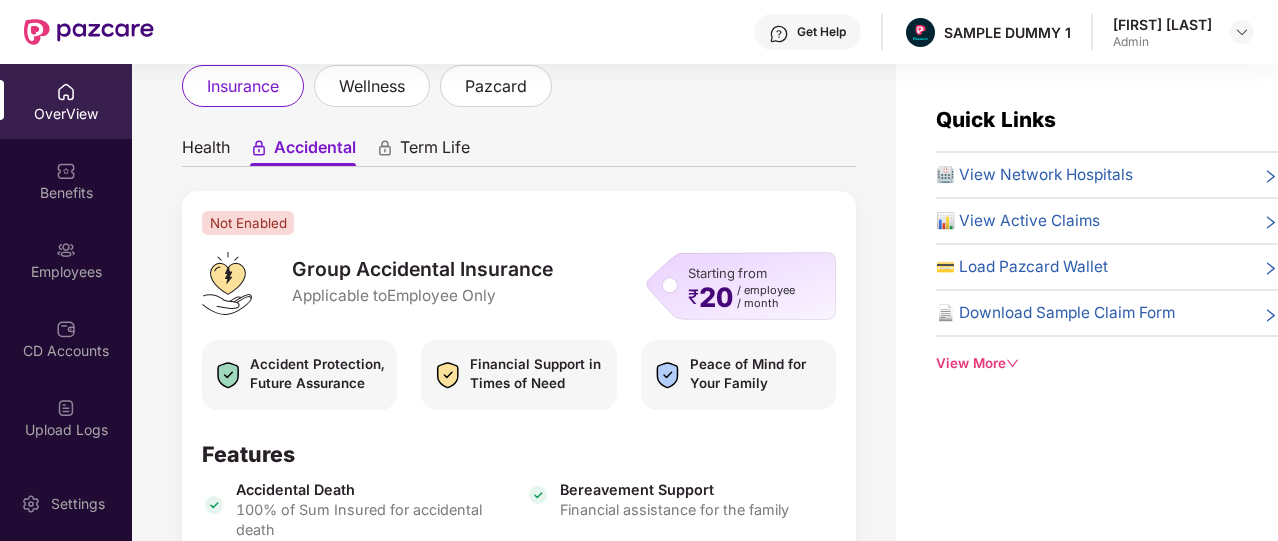 click on "Term Life" at bounding box center (435, 151) 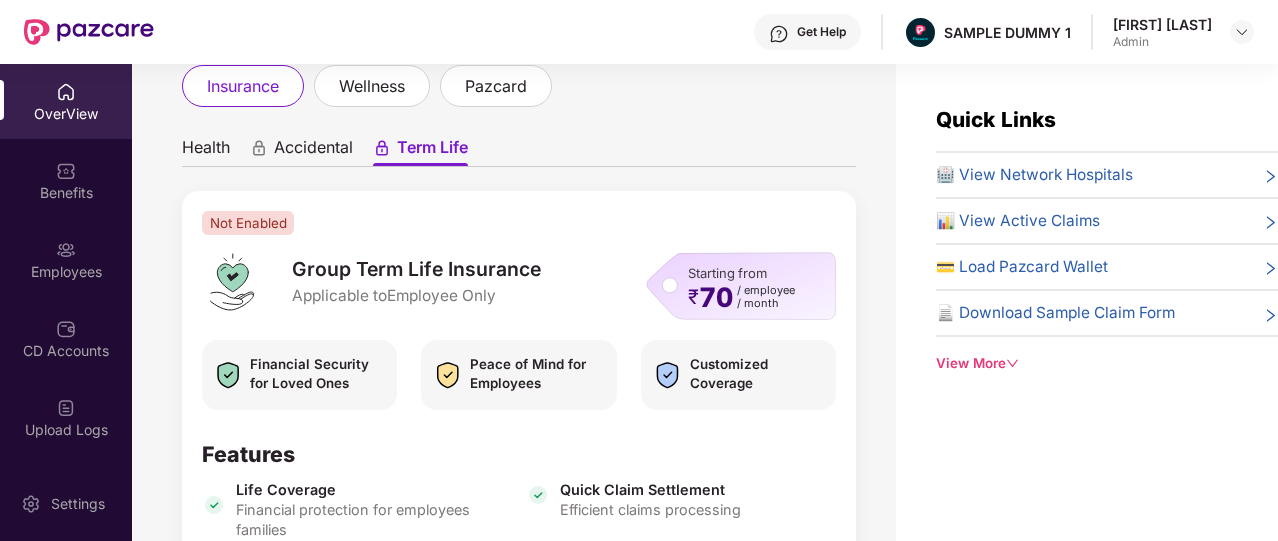 click on "Health" at bounding box center (206, 151) 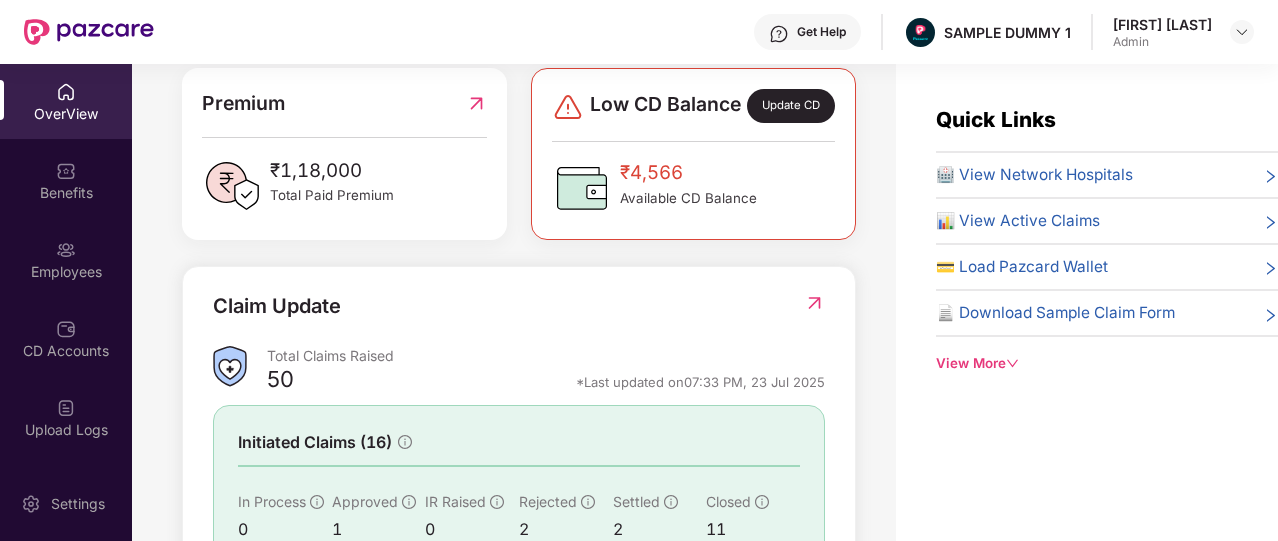 scroll, scrollTop: 699, scrollLeft: 0, axis: vertical 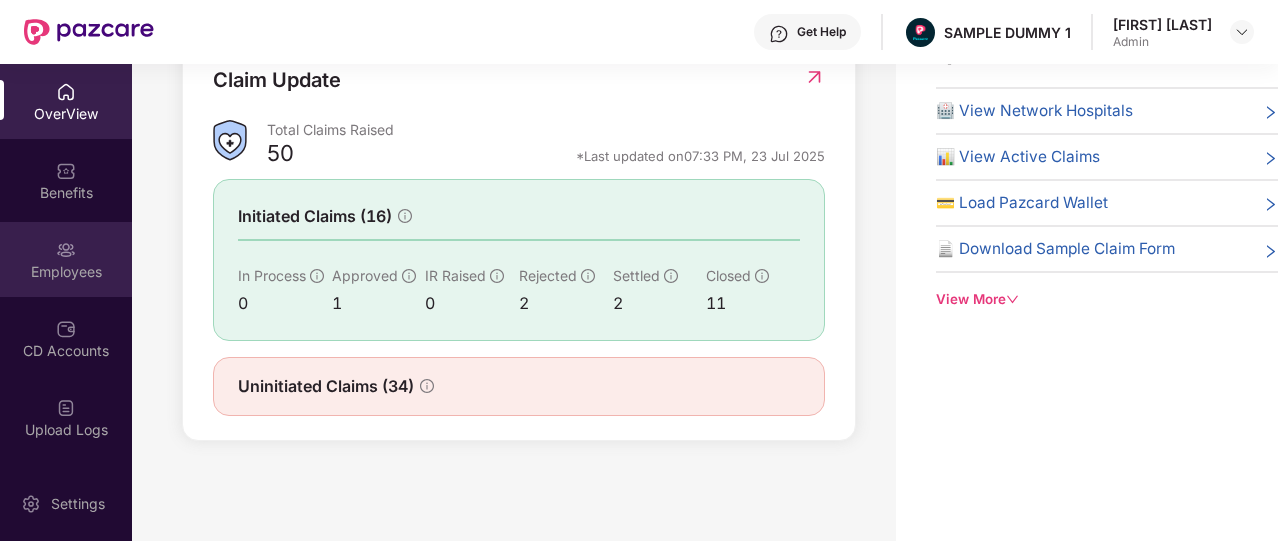 click on "Employees" at bounding box center (66, 259) 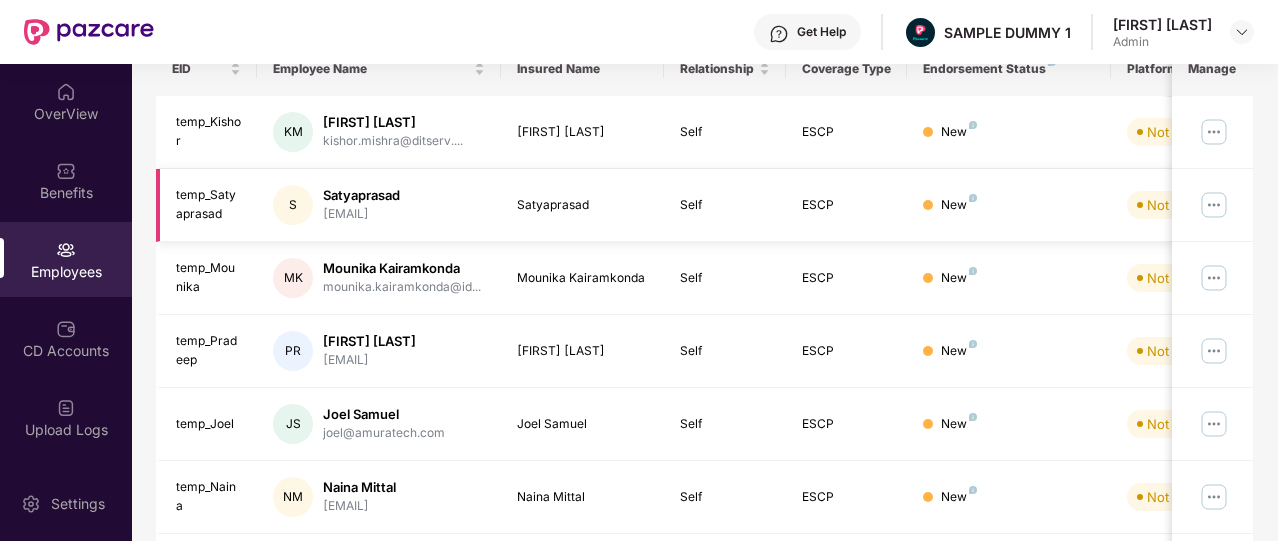 scroll, scrollTop: 337, scrollLeft: 0, axis: vertical 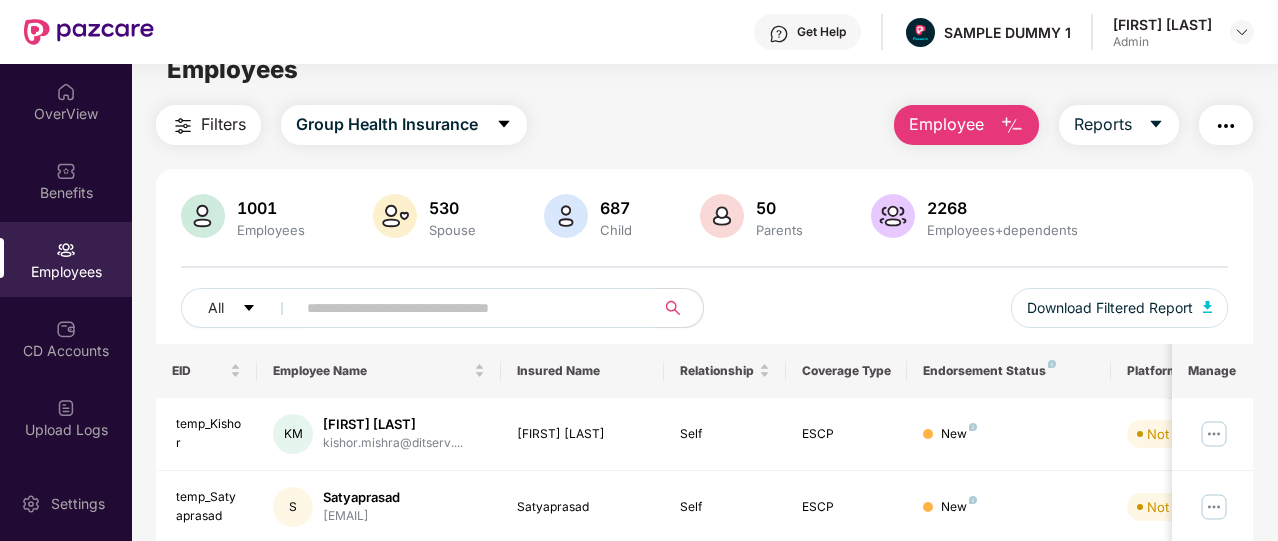 click at bounding box center [1012, 126] 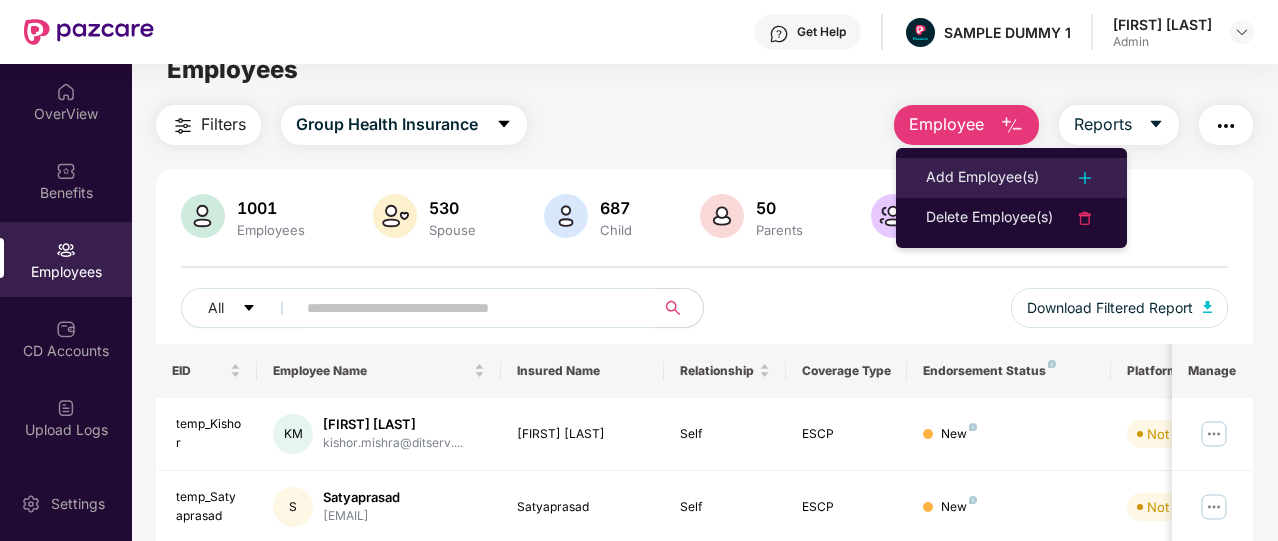 click on "Add Employee(s)" at bounding box center [982, 178] 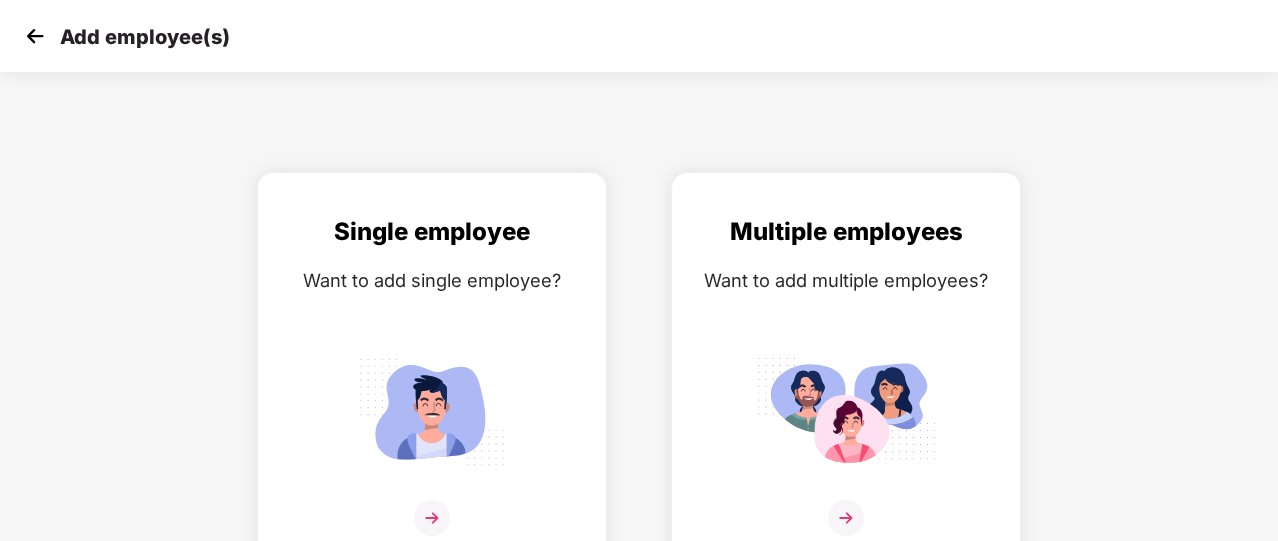 scroll, scrollTop: 24, scrollLeft: 0, axis: vertical 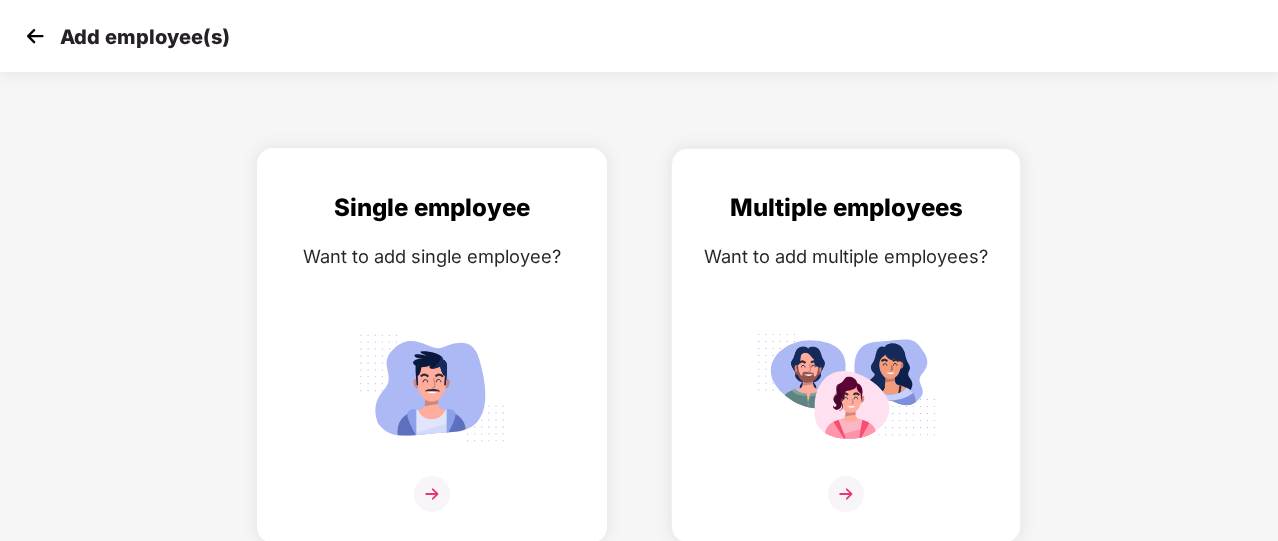click at bounding box center (432, 494) 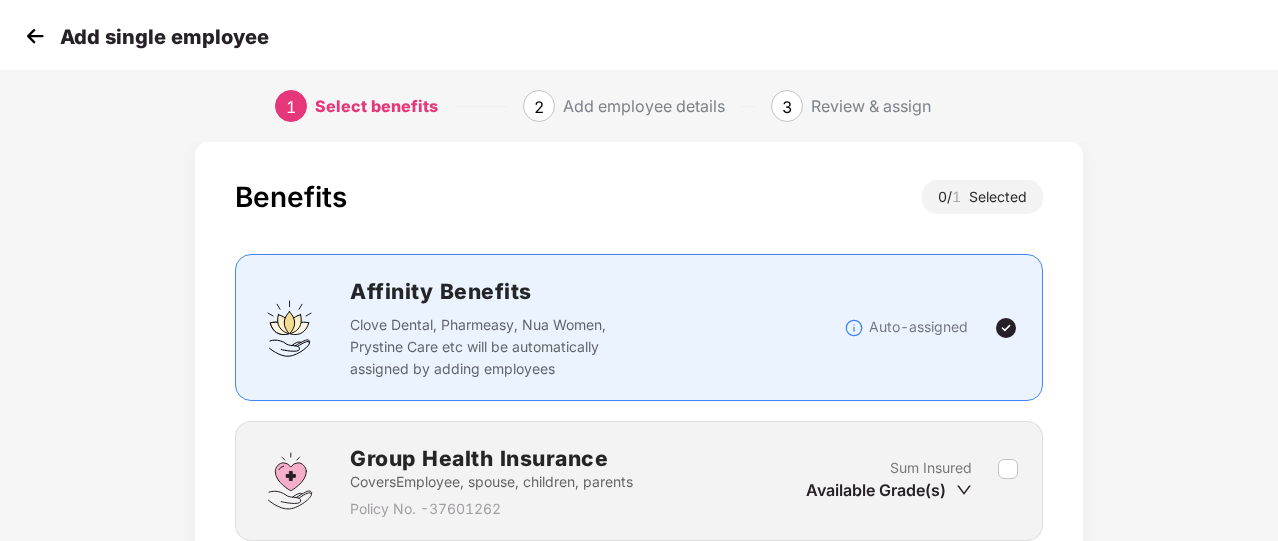 scroll, scrollTop: 196, scrollLeft: 0, axis: vertical 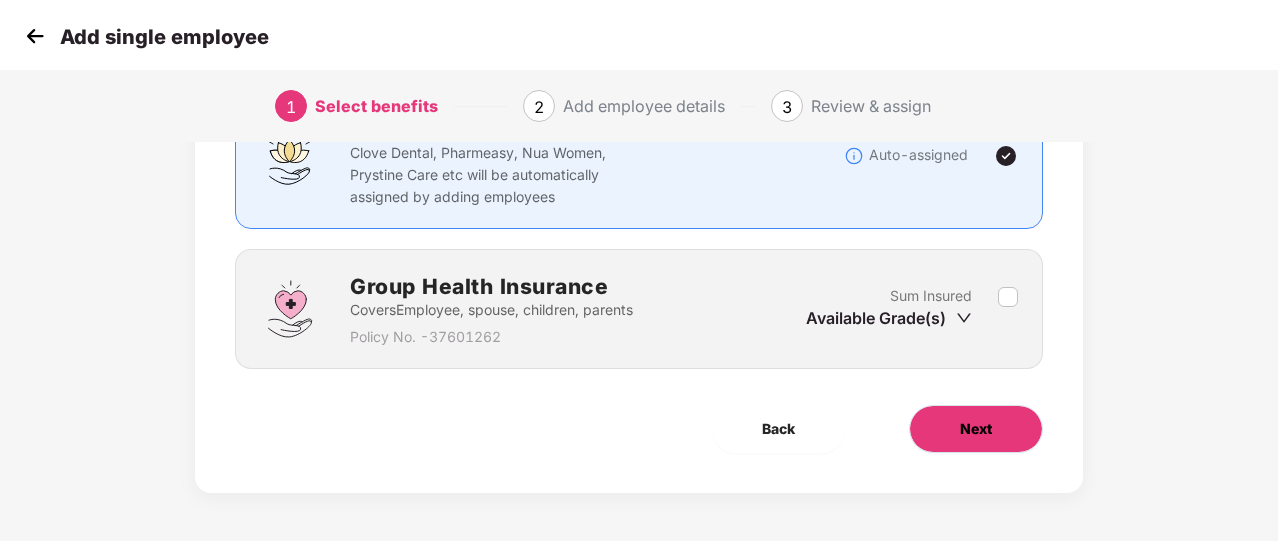 click on "Next" at bounding box center [976, 429] 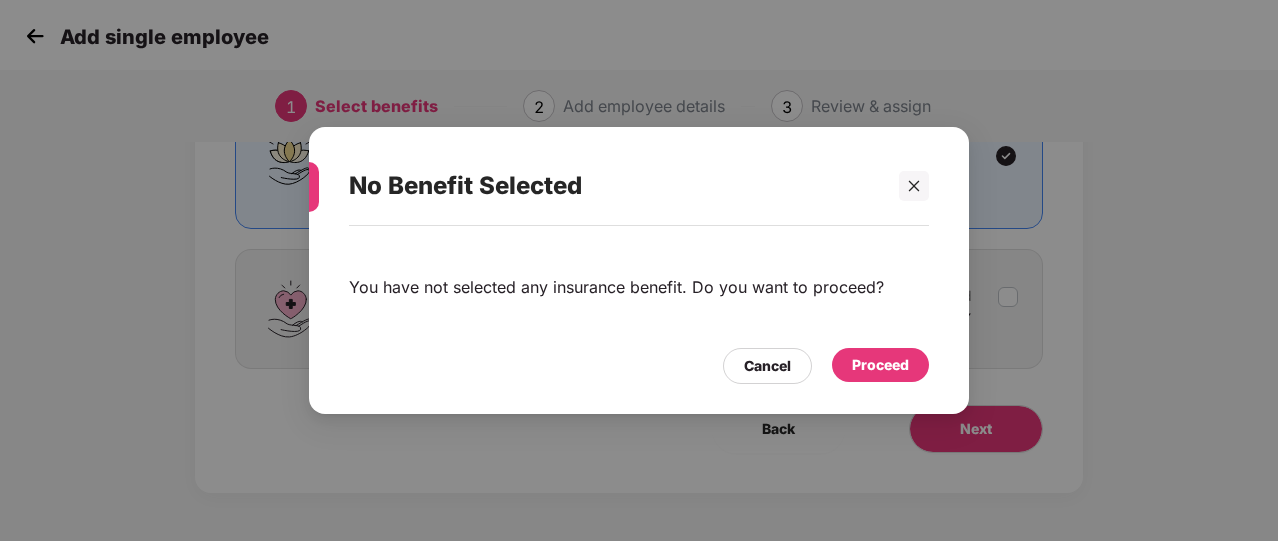 click on "Proceed" at bounding box center [880, 365] 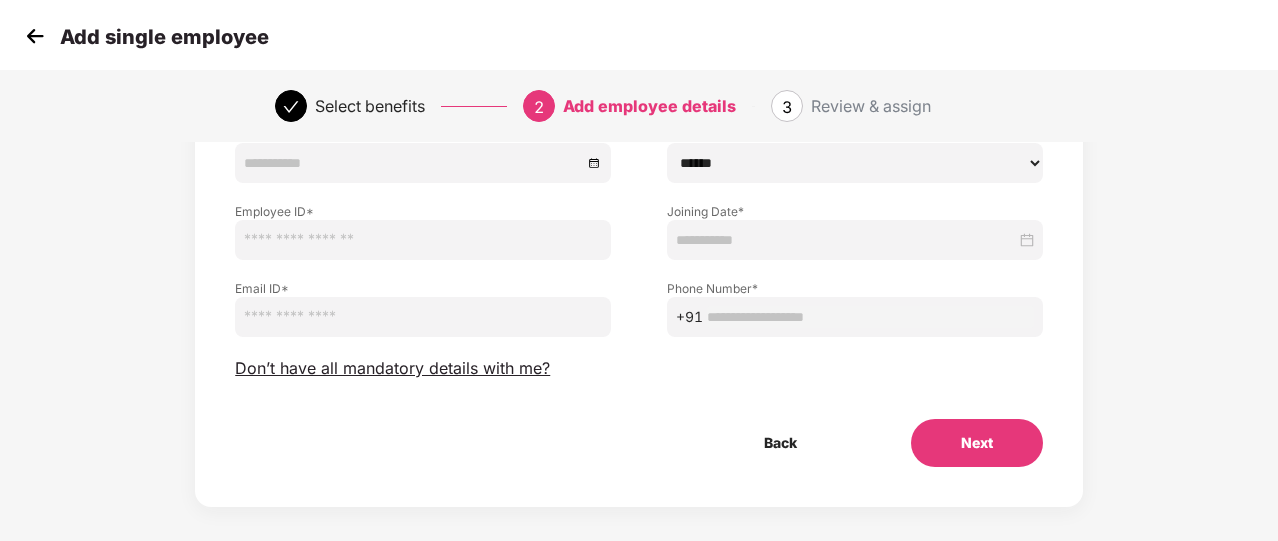 scroll, scrollTop: 260, scrollLeft: 0, axis: vertical 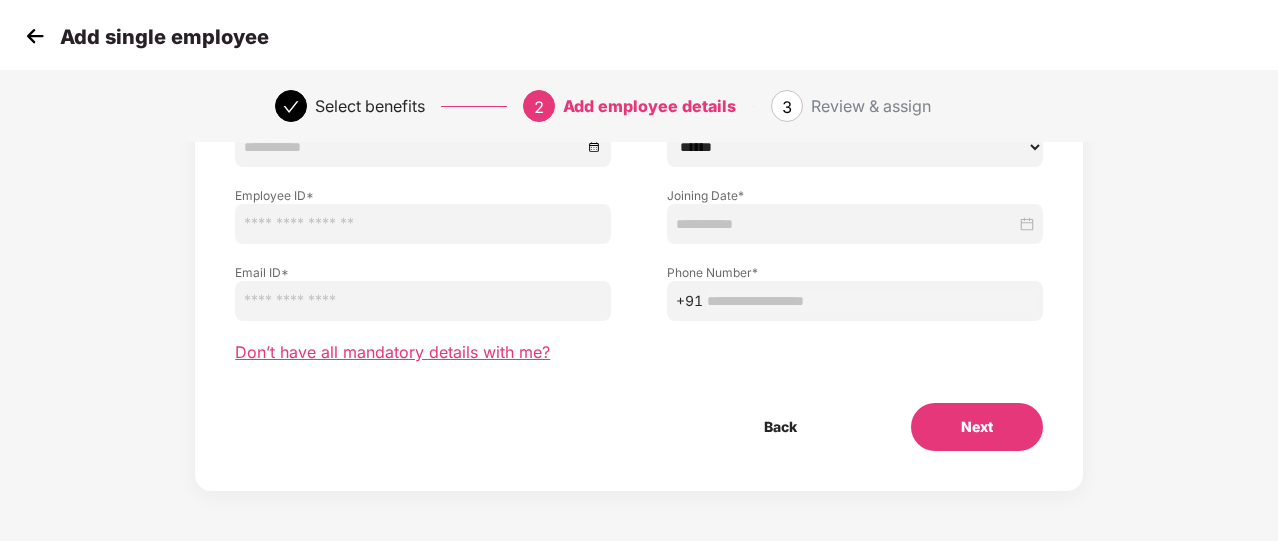 click on "Don’t have all mandatory details with me?" at bounding box center [392, 352] 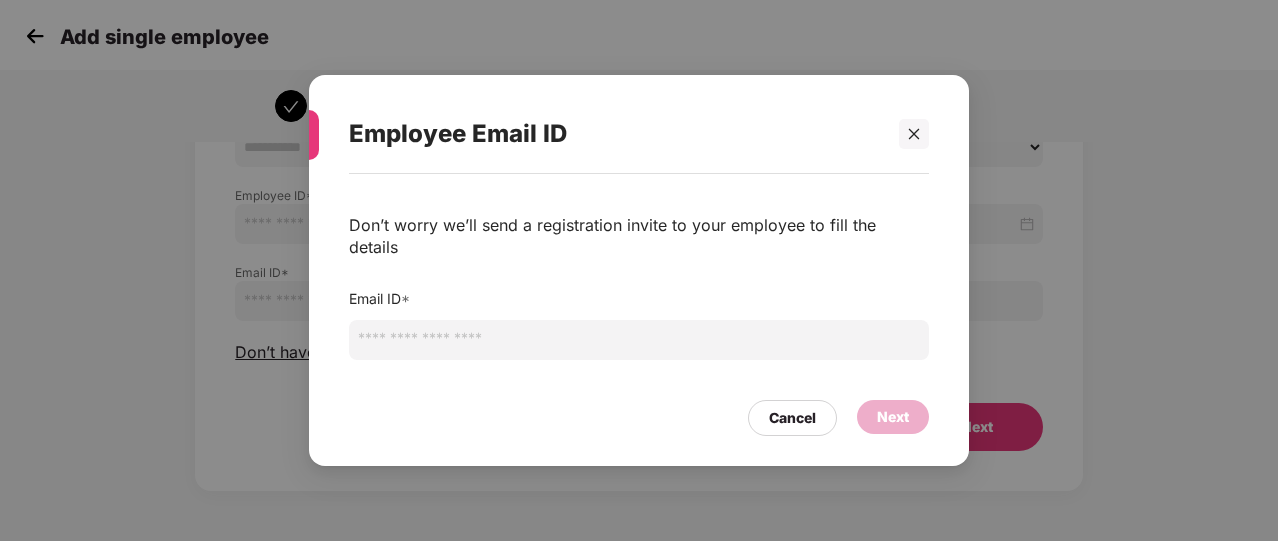 click at bounding box center (639, 340) 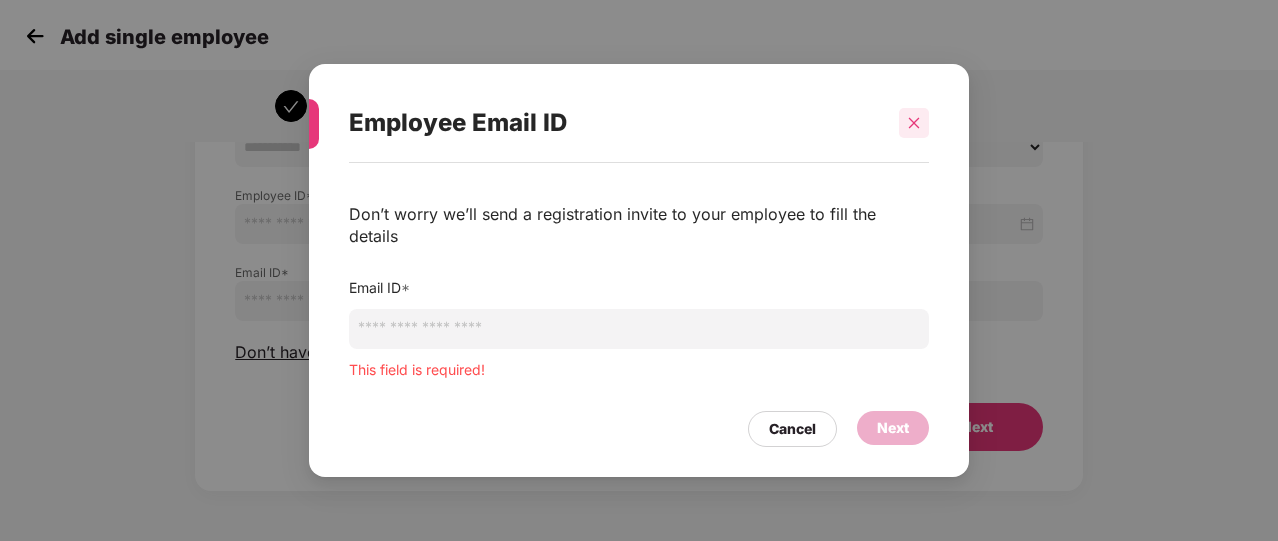 click at bounding box center (914, 123) 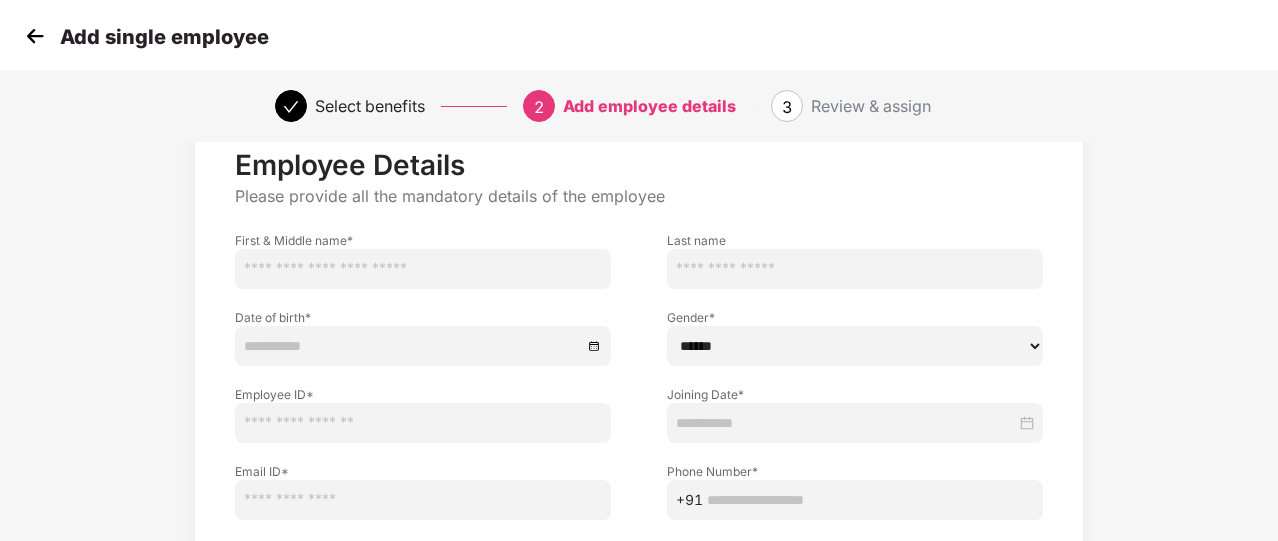 scroll, scrollTop: 59, scrollLeft: 0, axis: vertical 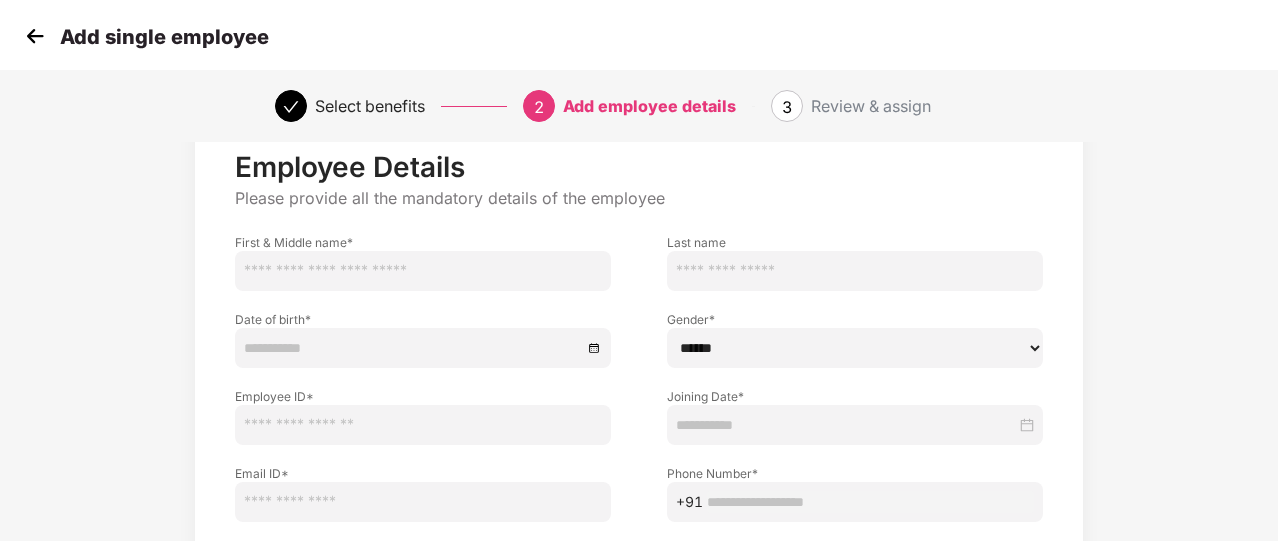 click at bounding box center (35, 36) 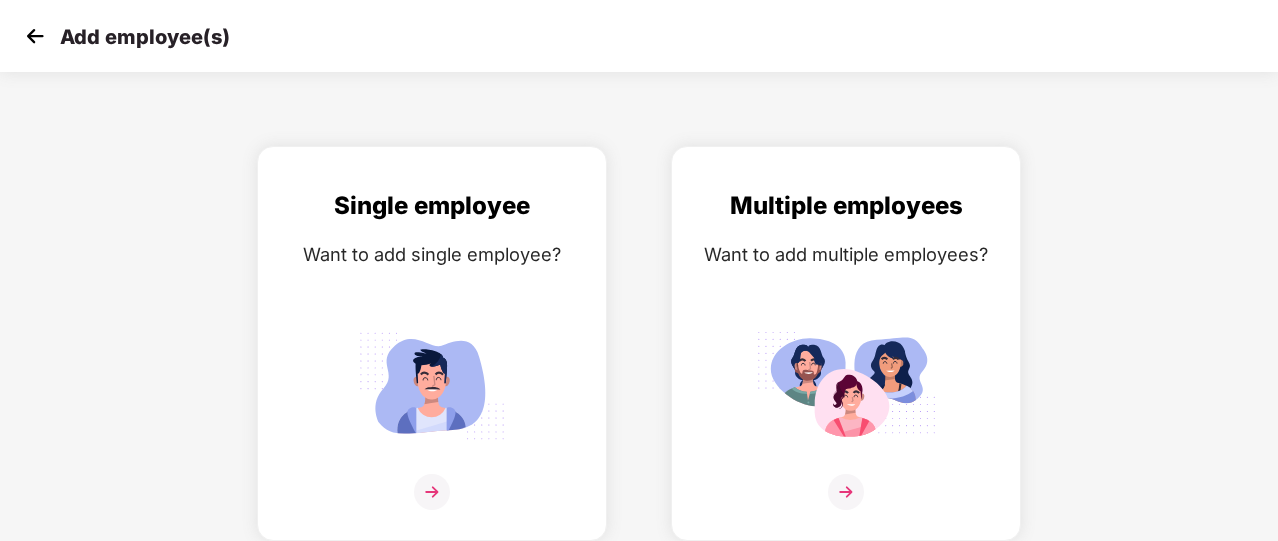 scroll, scrollTop: 0, scrollLeft: 0, axis: both 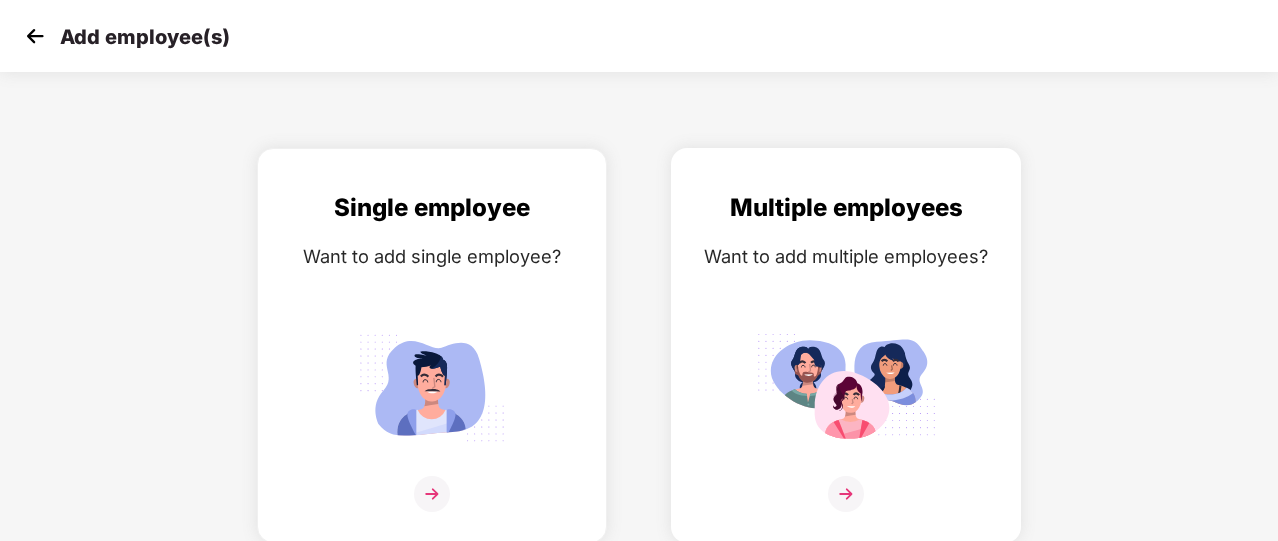 click at bounding box center (846, 506) 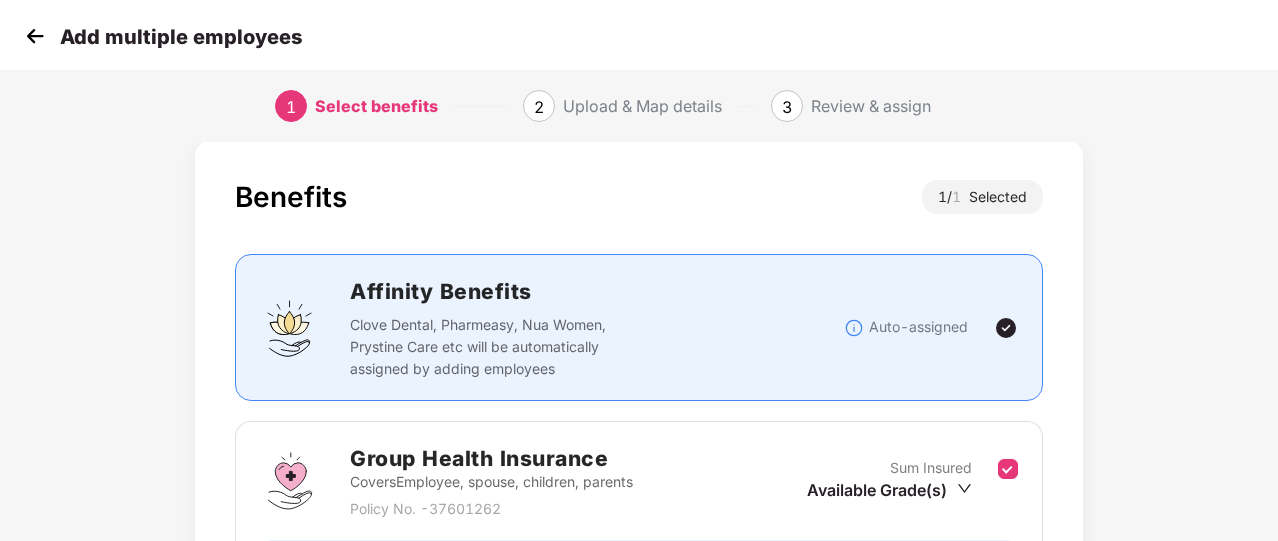 scroll, scrollTop: 263, scrollLeft: 0, axis: vertical 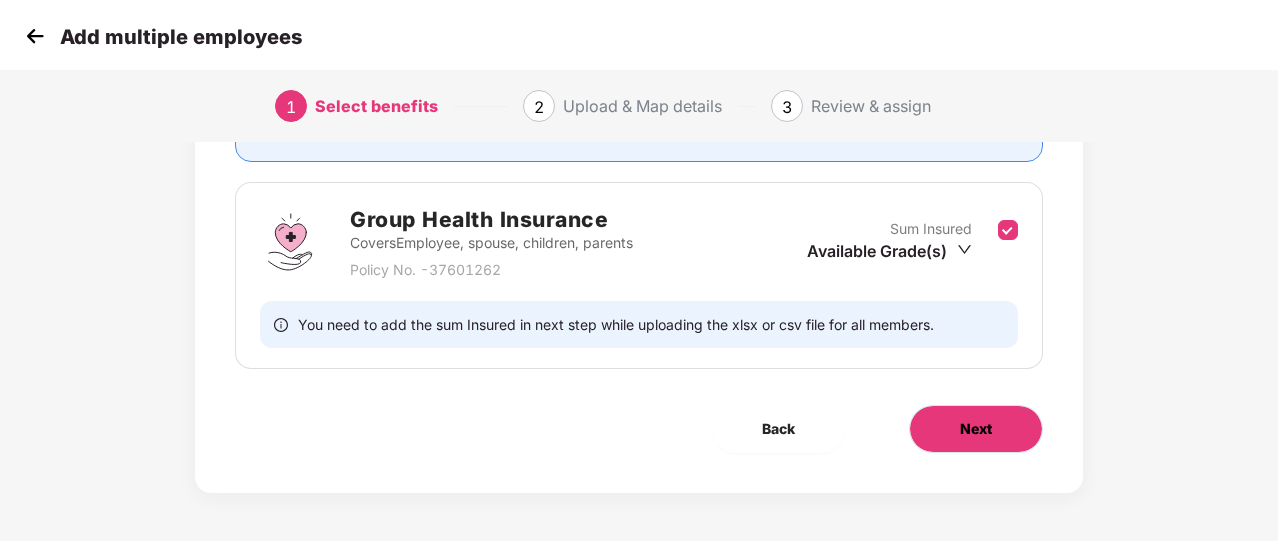 click on "Next" at bounding box center [976, 429] 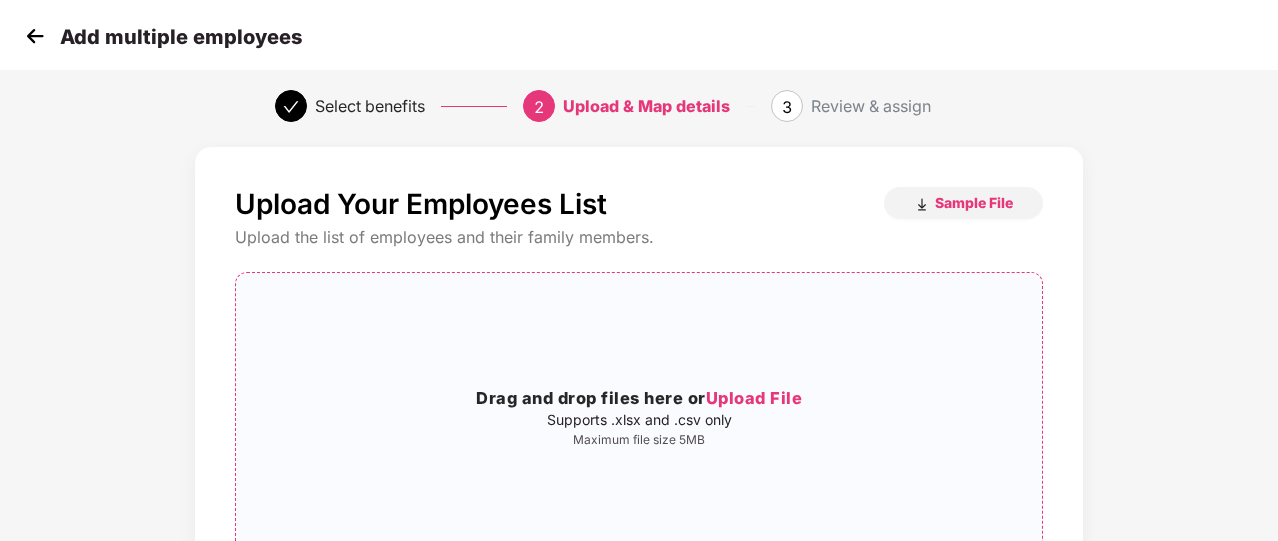 scroll, scrollTop: 10, scrollLeft: 0, axis: vertical 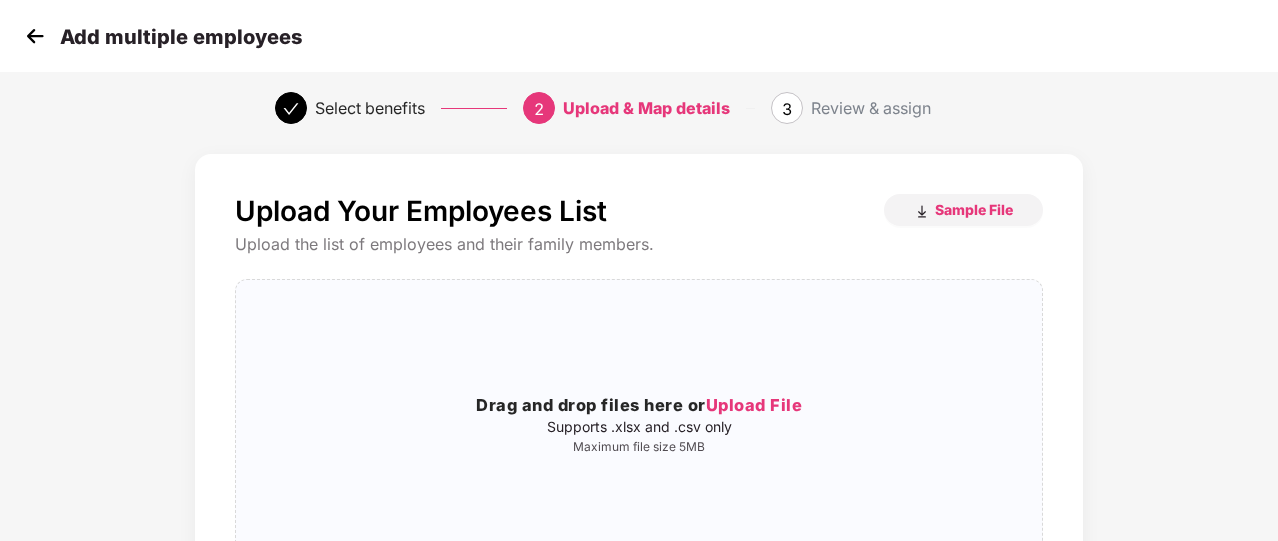 click at bounding box center [35, 36] 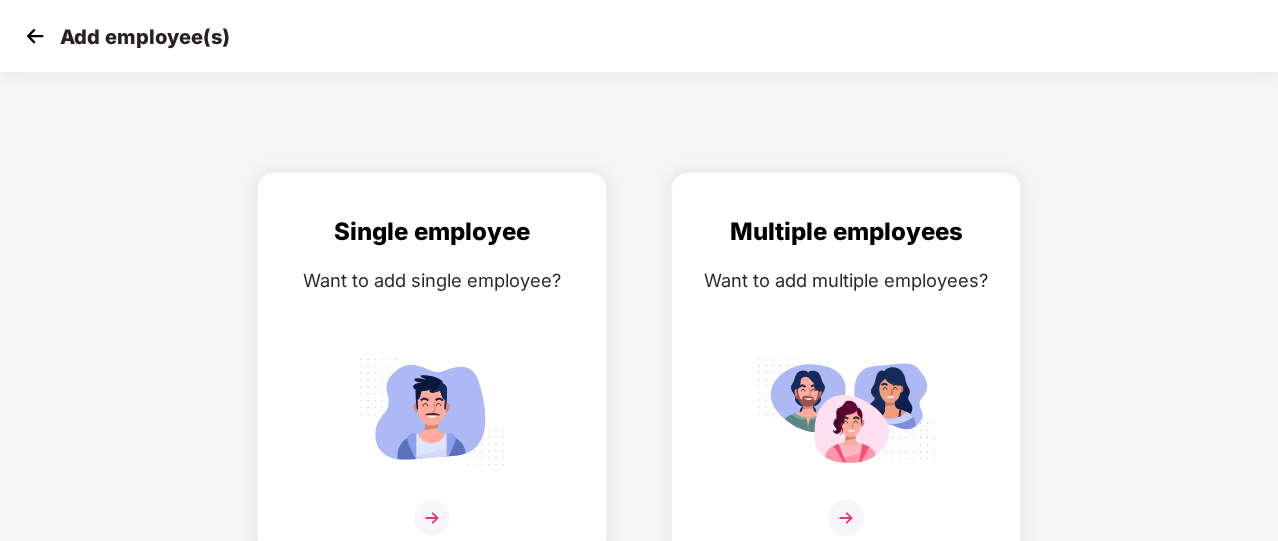 click at bounding box center [35, 36] 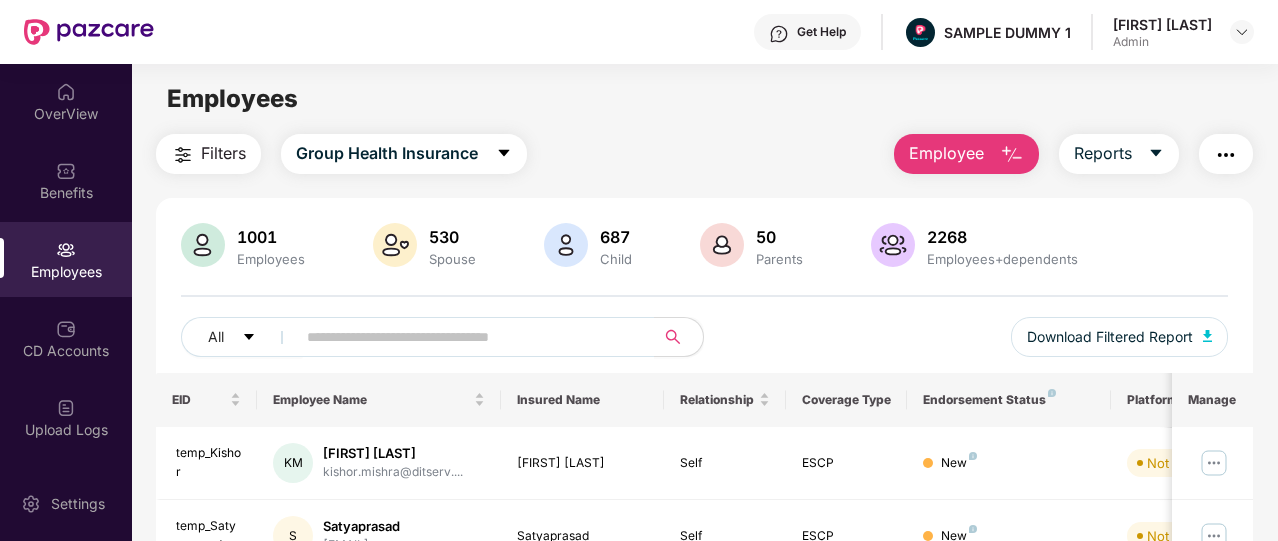 click on "Employee" at bounding box center [966, 154] 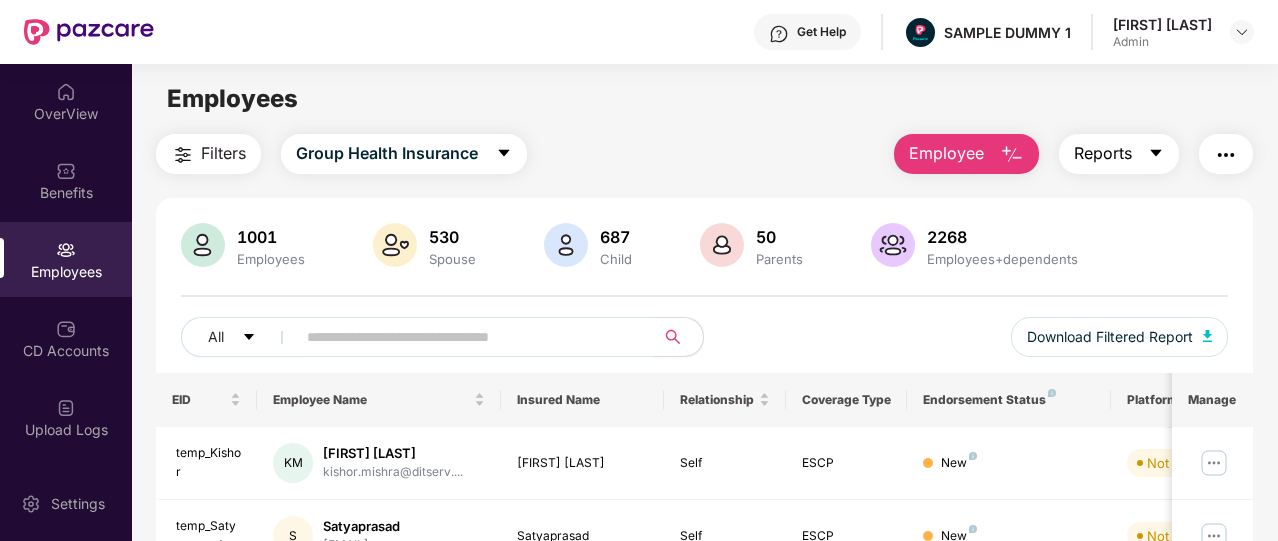 click on "Reports" at bounding box center (1103, 153) 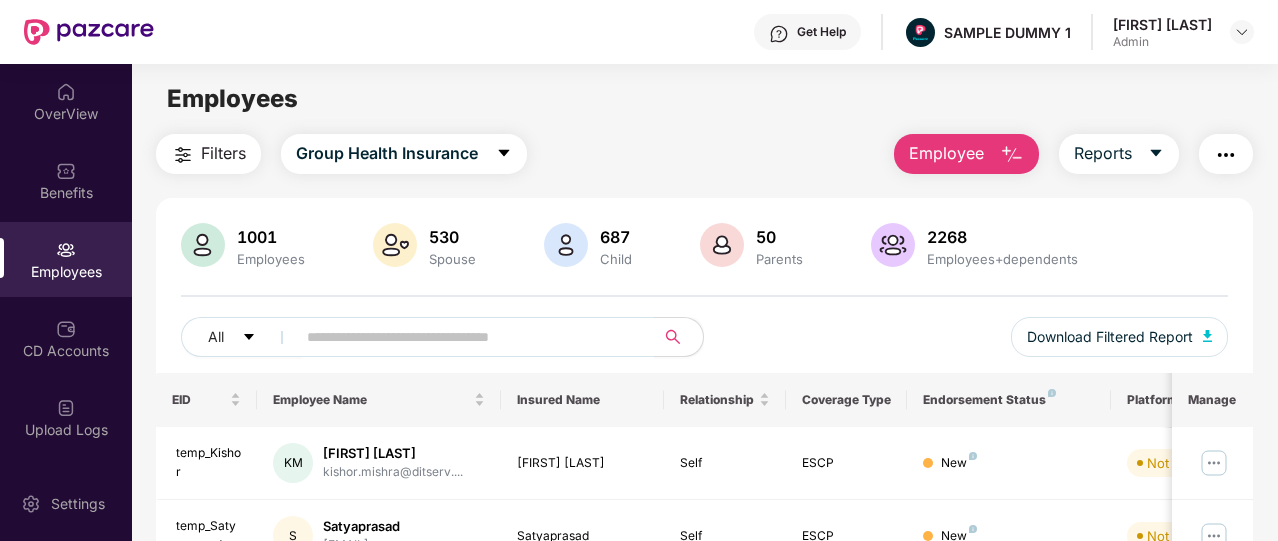 click on "Filters Group Health Insurance Employee  Reports" at bounding box center [704, 154] 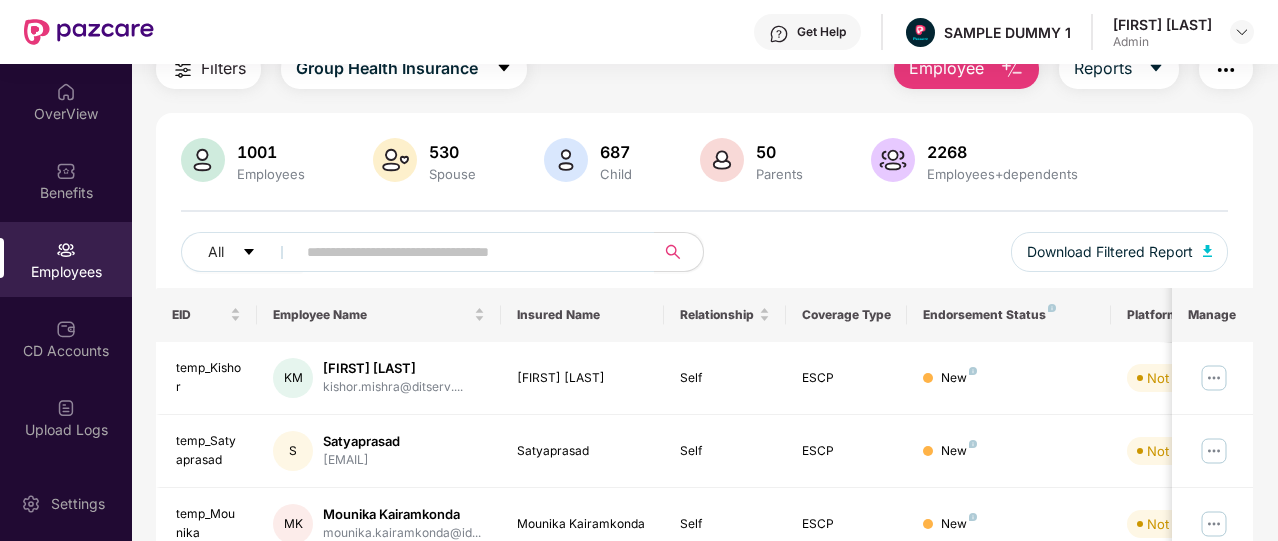 scroll, scrollTop: 0, scrollLeft: 0, axis: both 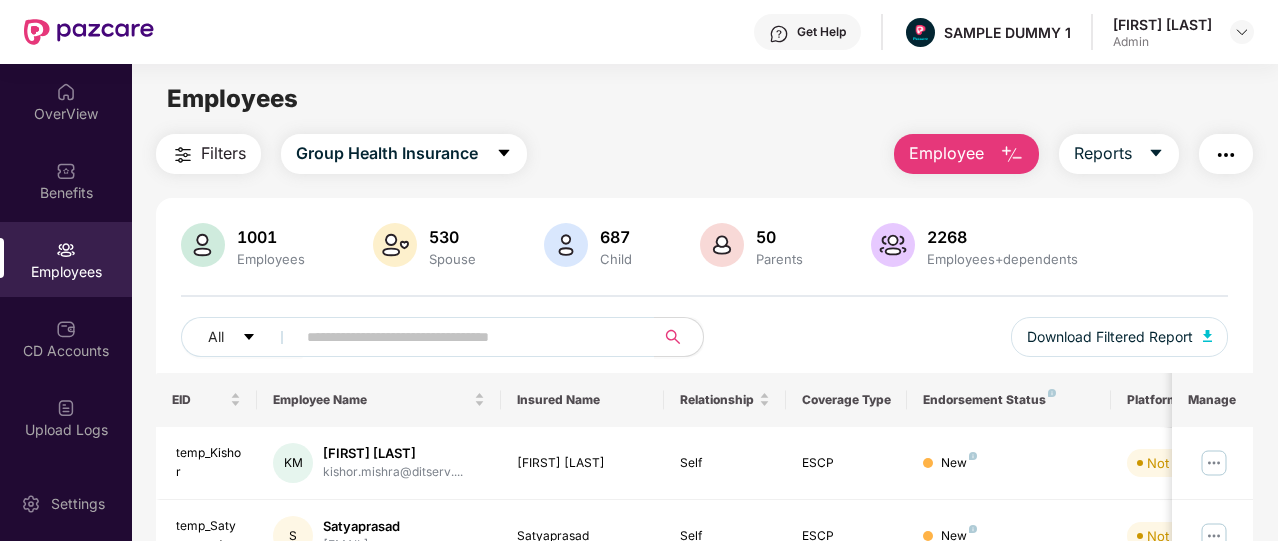 click on "Employee" at bounding box center [946, 153] 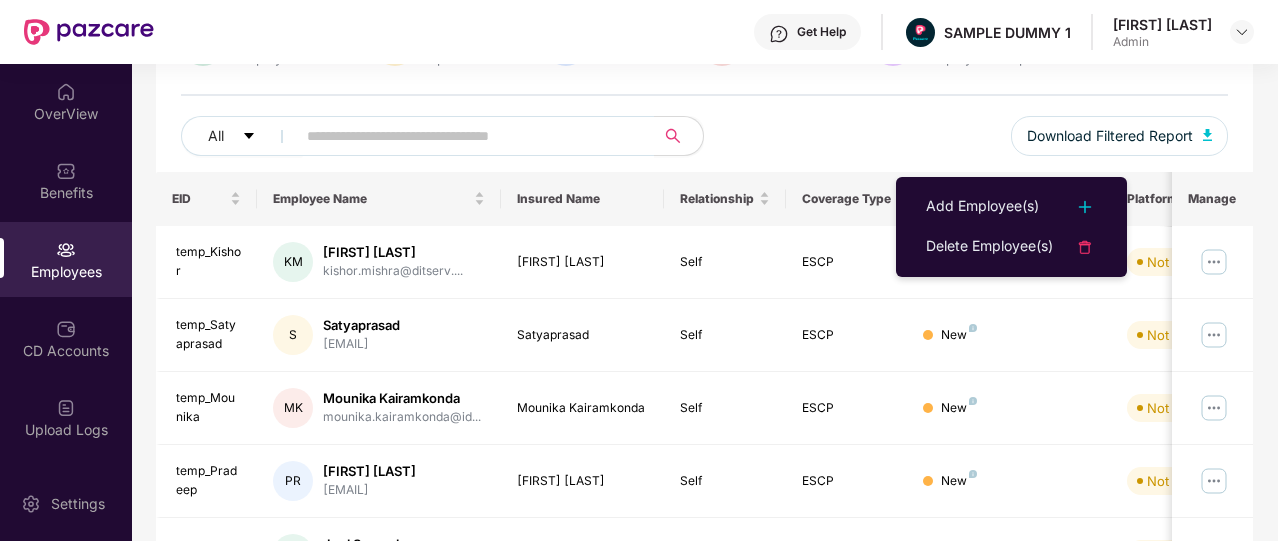 scroll, scrollTop: 216, scrollLeft: 0, axis: vertical 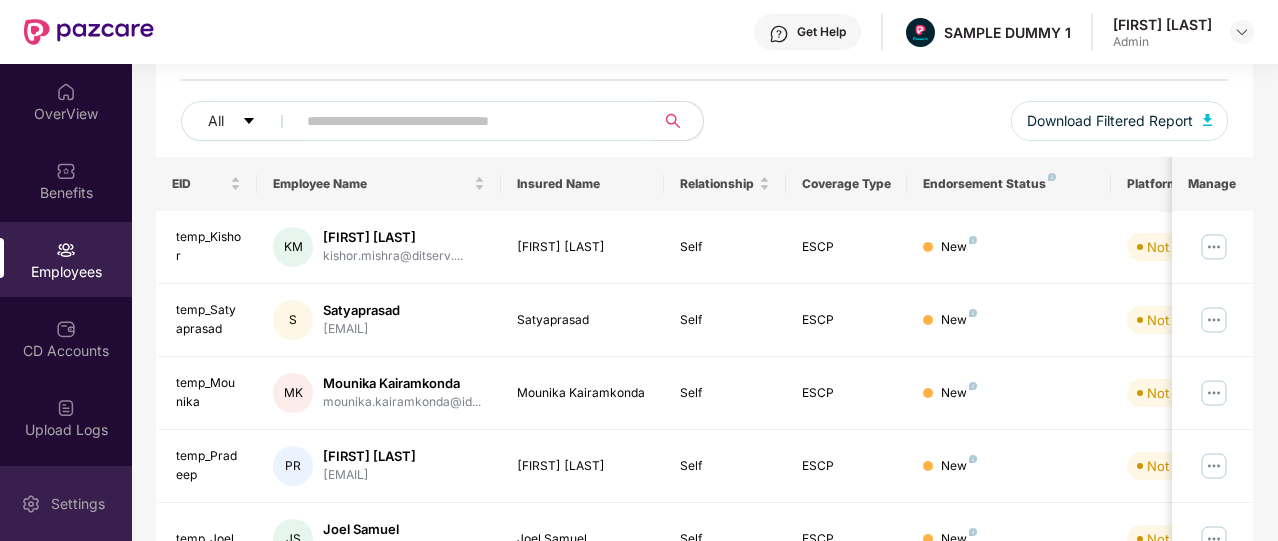 click on "Settings" at bounding box center (78, 504) 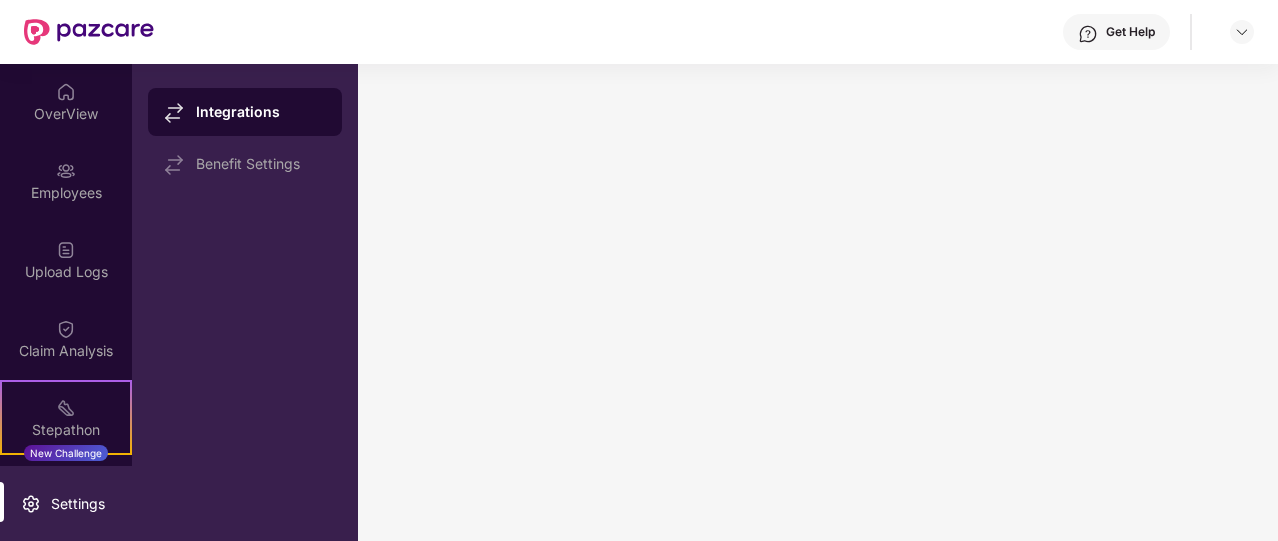 scroll, scrollTop: 0, scrollLeft: 0, axis: both 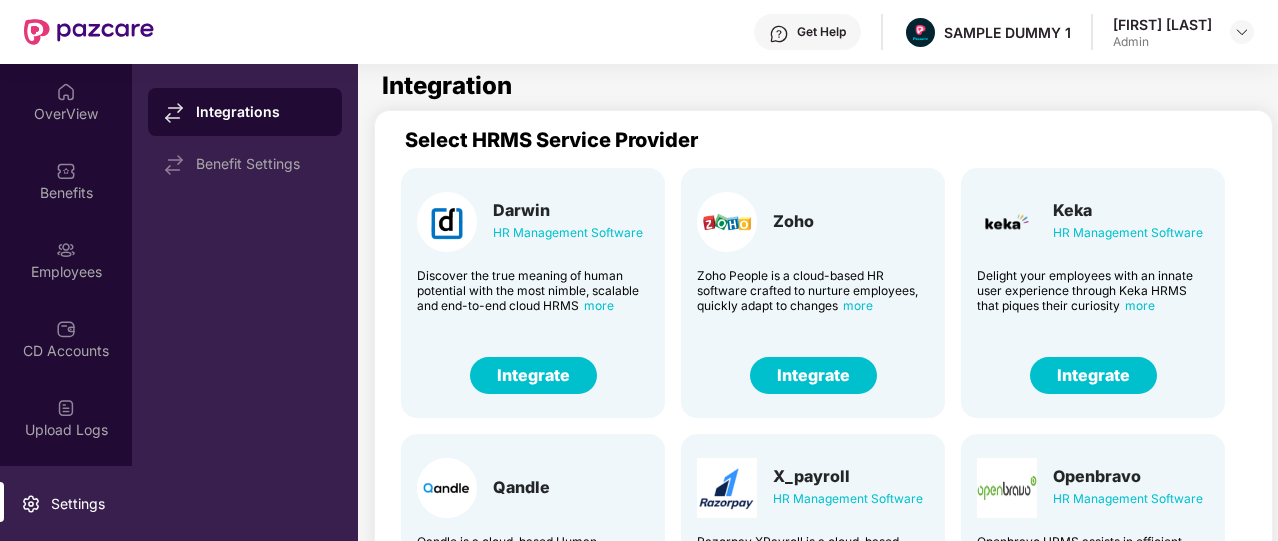 click on "Keka" at bounding box center [1128, 210] 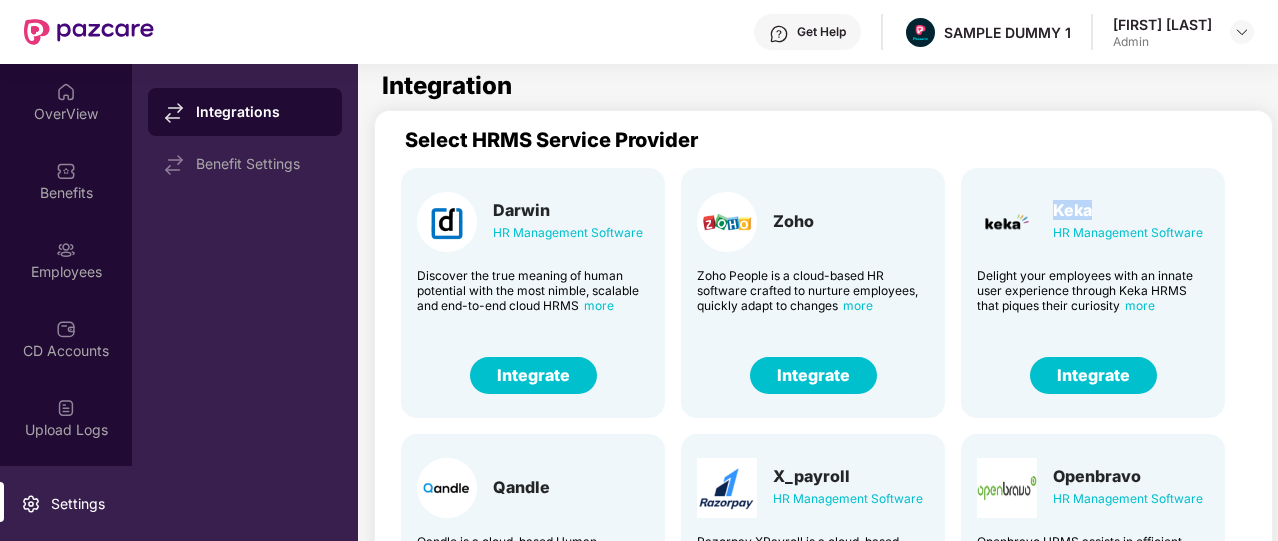 click on "Keka" at bounding box center (1128, 210) 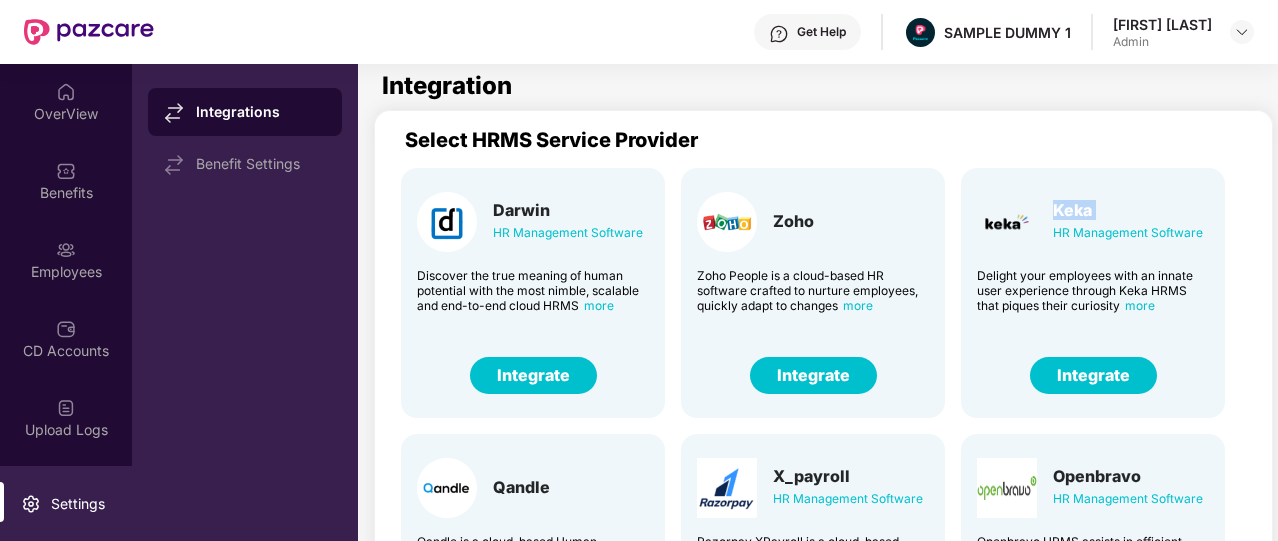 click on "Keka" at bounding box center [1128, 210] 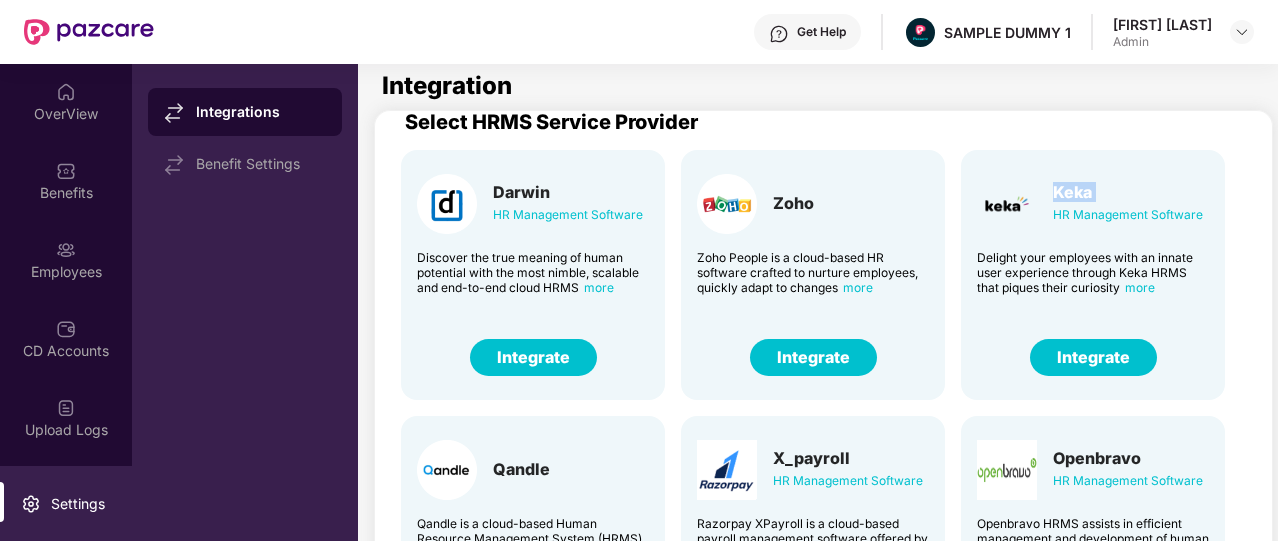 scroll, scrollTop: 0, scrollLeft: 0, axis: both 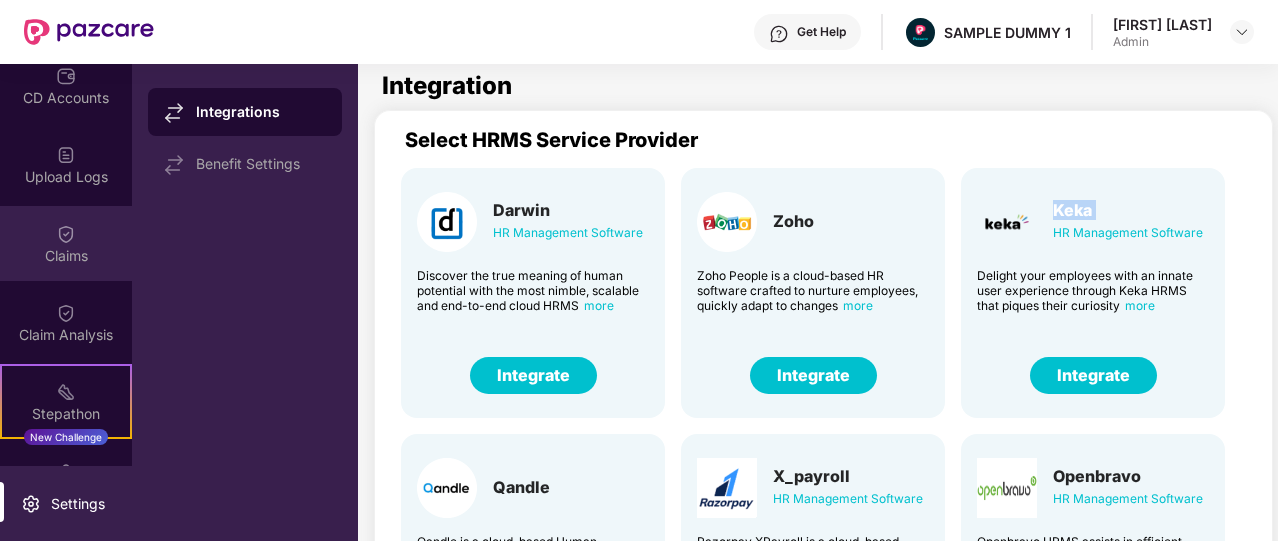 click at bounding box center (66, 234) 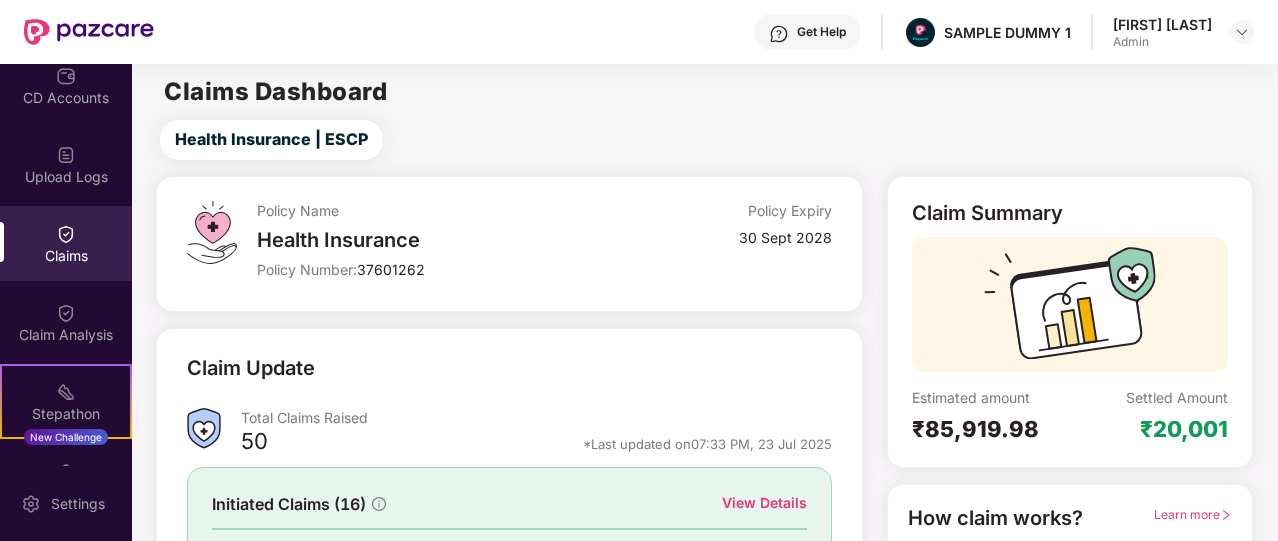 scroll, scrollTop: 240, scrollLeft: 0, axis: vertical 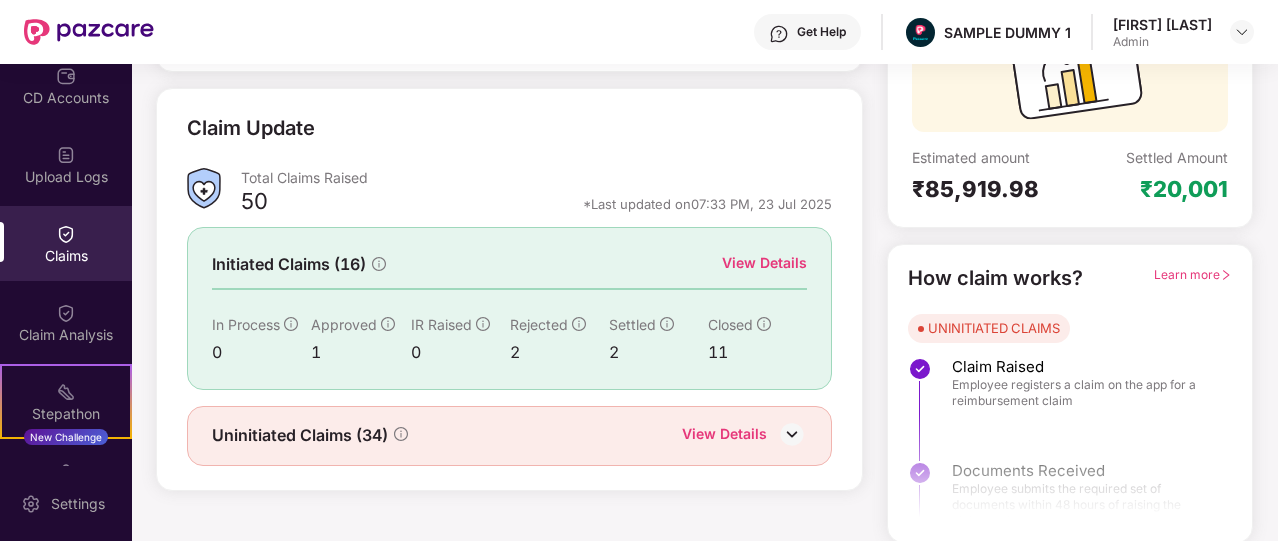 click on "View Details" at bounding box center (764, 263) 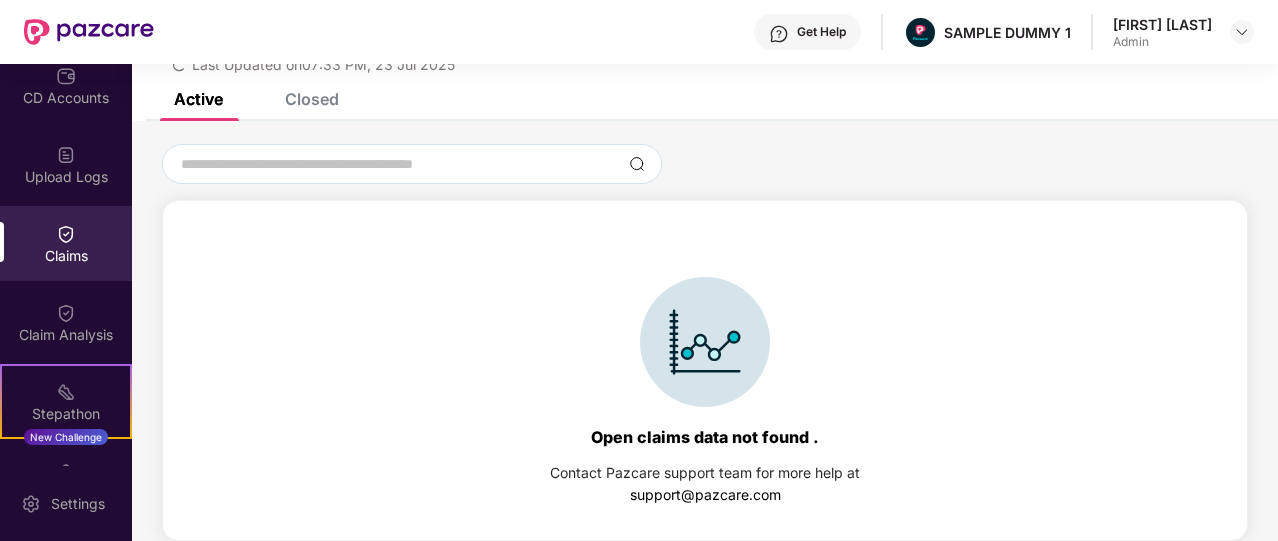 scroll, scrollTop: 0, scrollLeft: 0, axis: both 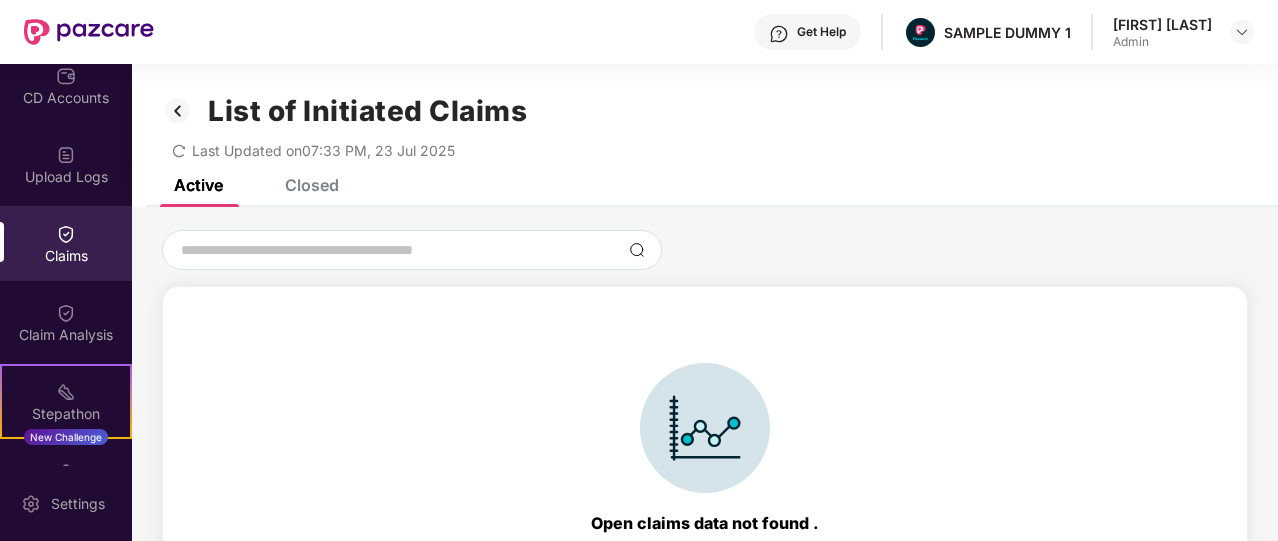 click on "Closed" at bounding box center (312, 185) 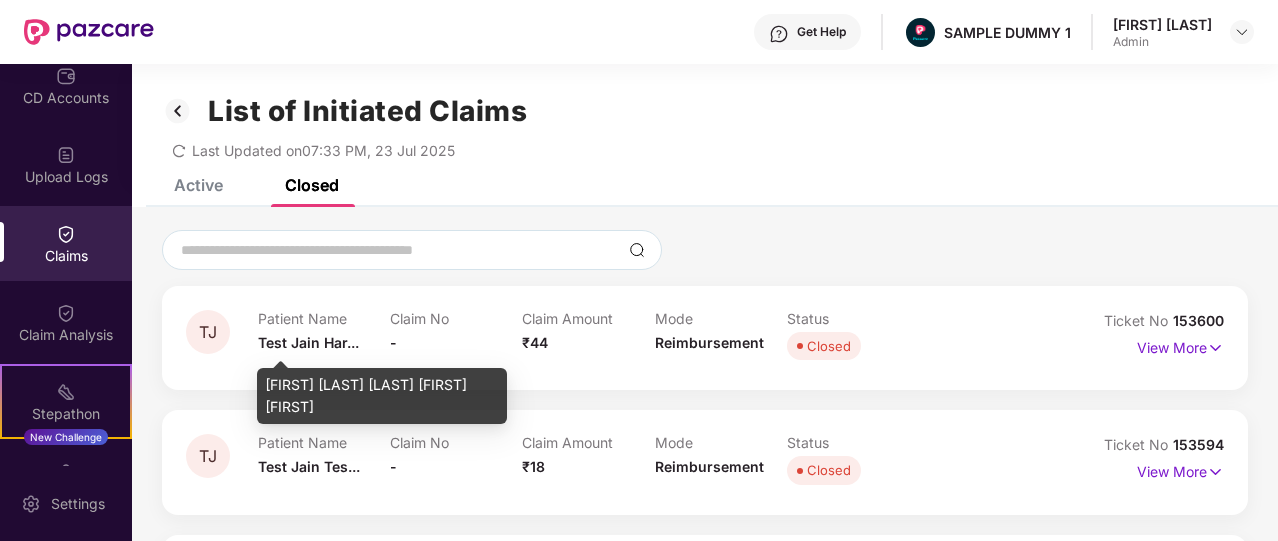 click on "Test Jain Har..." at bounding box center [308, 342] 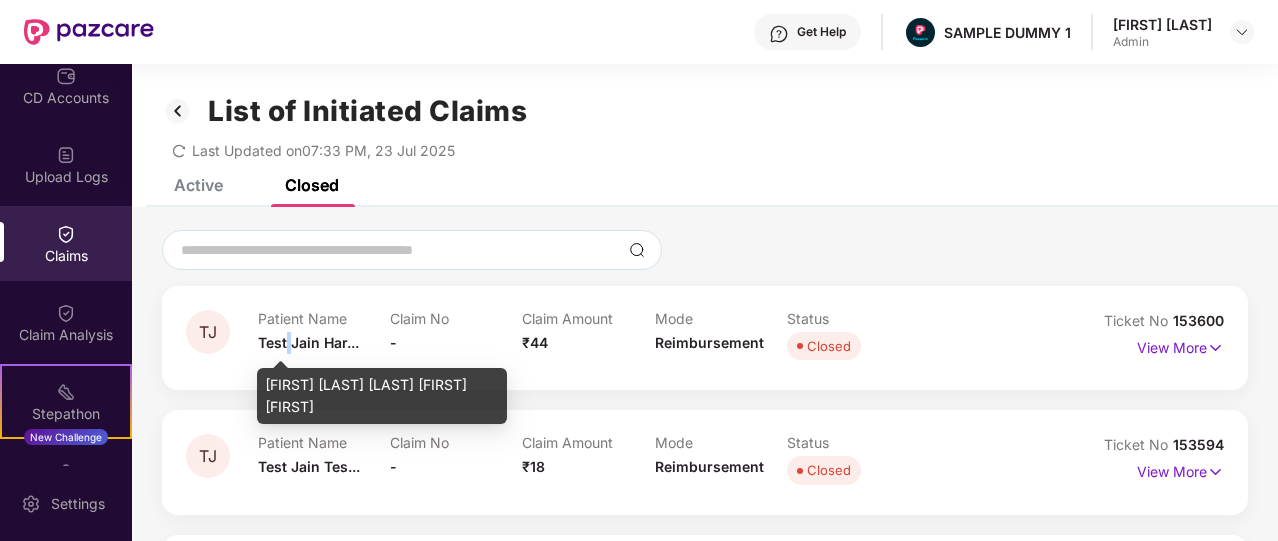 click on "Test Jain Har..." at bounding box center [308, 342] 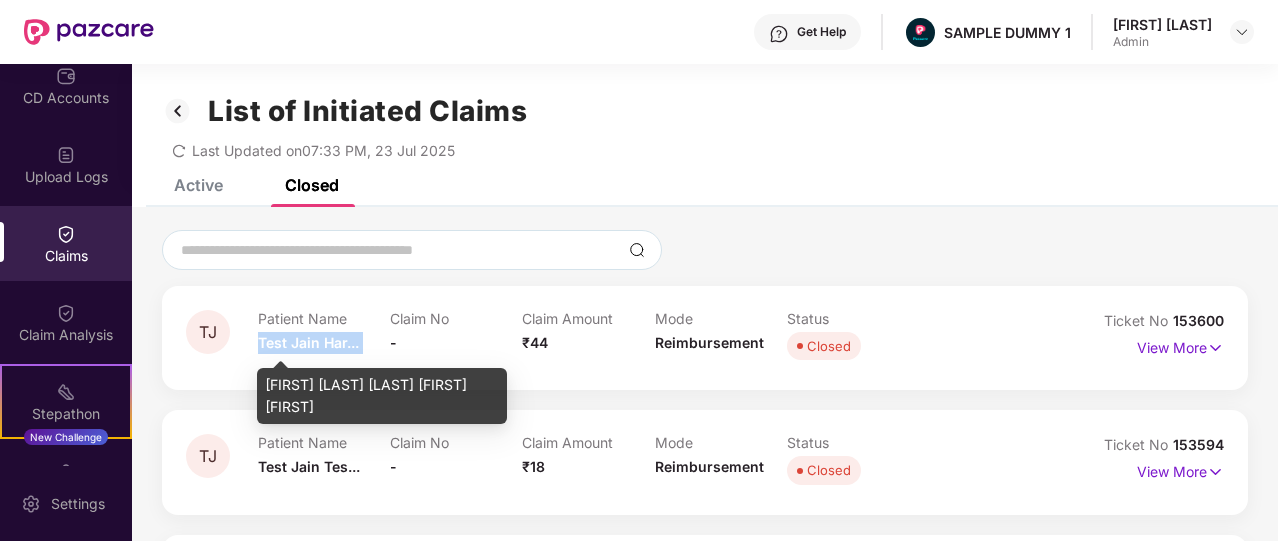 click on "Test Jain Har..." at bounding box center [308, 342] 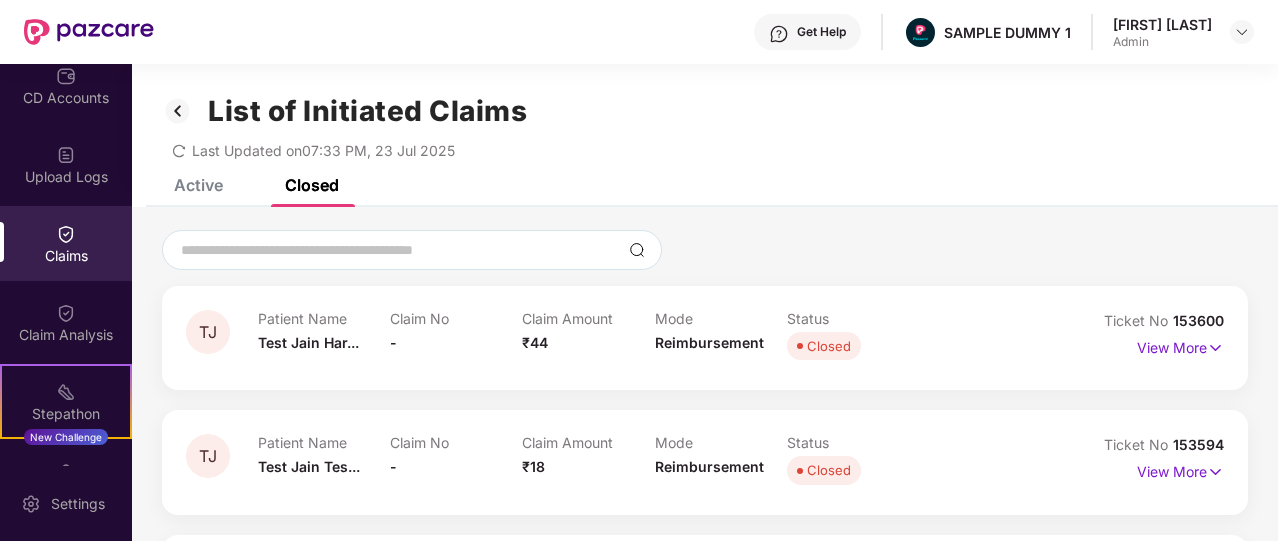 click on "₹44" at bounding box center [535, 342] 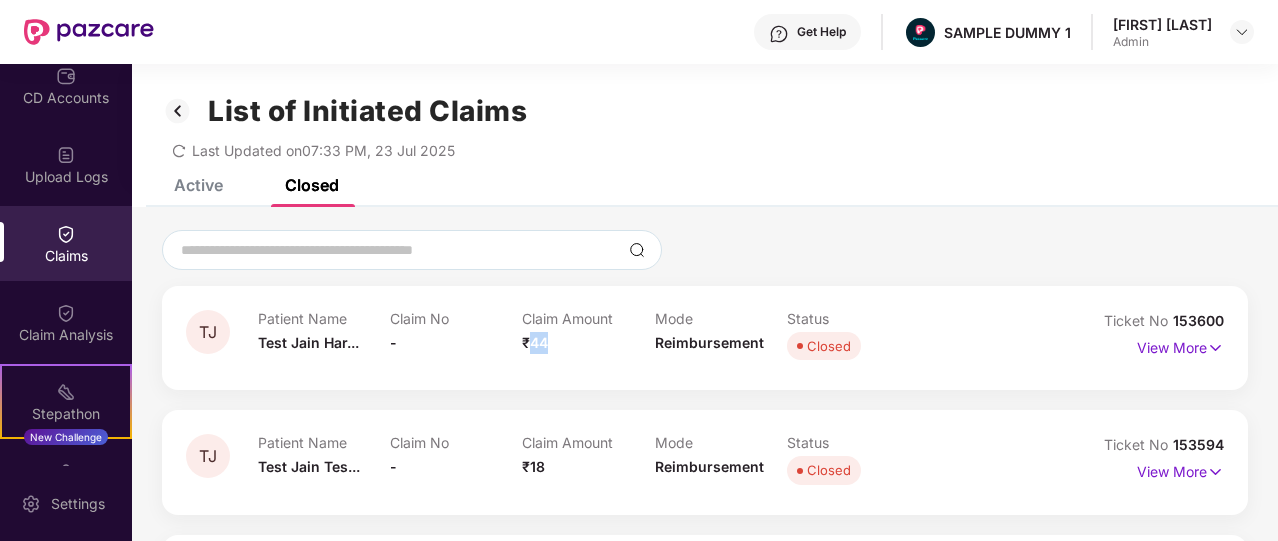 click on "₹44" at bounding box center (535, 342) 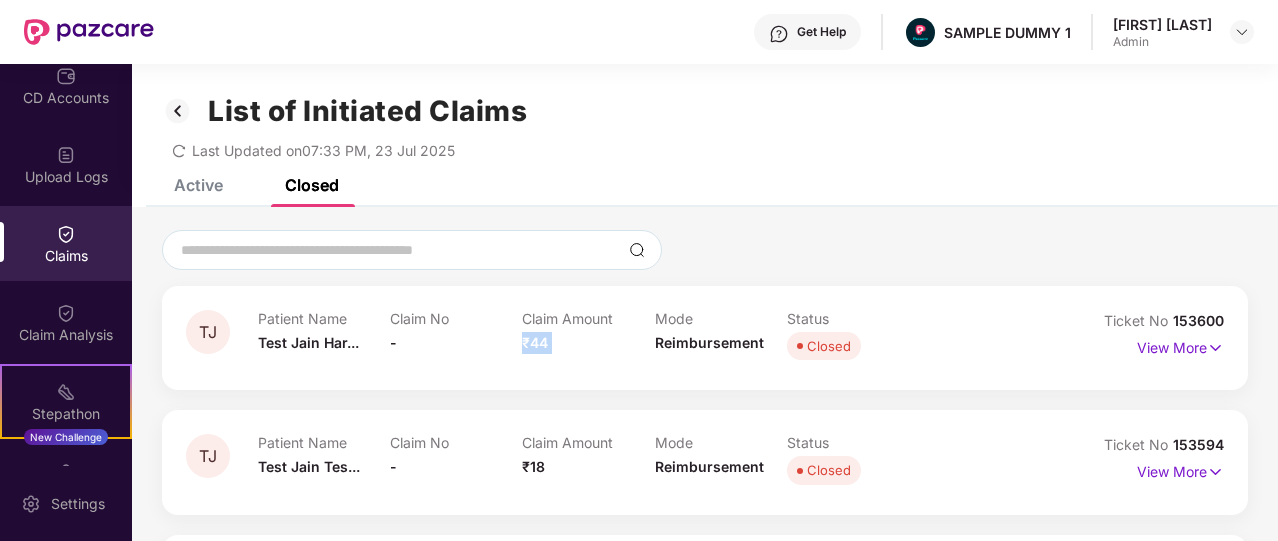 click on "₹44" at bounding box center (535, 342) 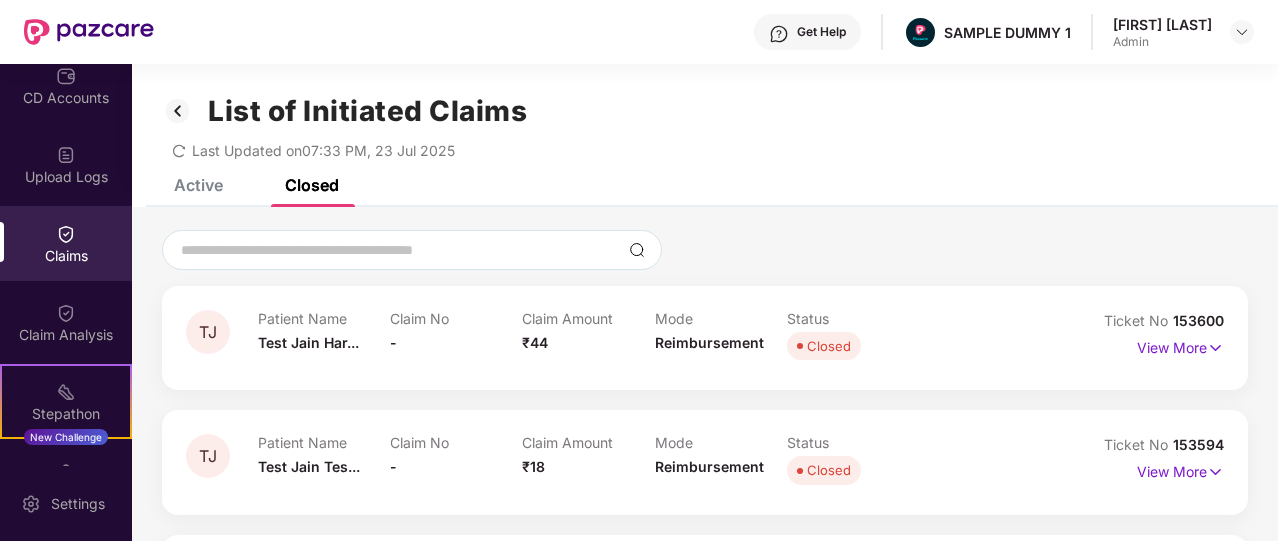 click on "Reimbursement" at bounding box center [709, 342] 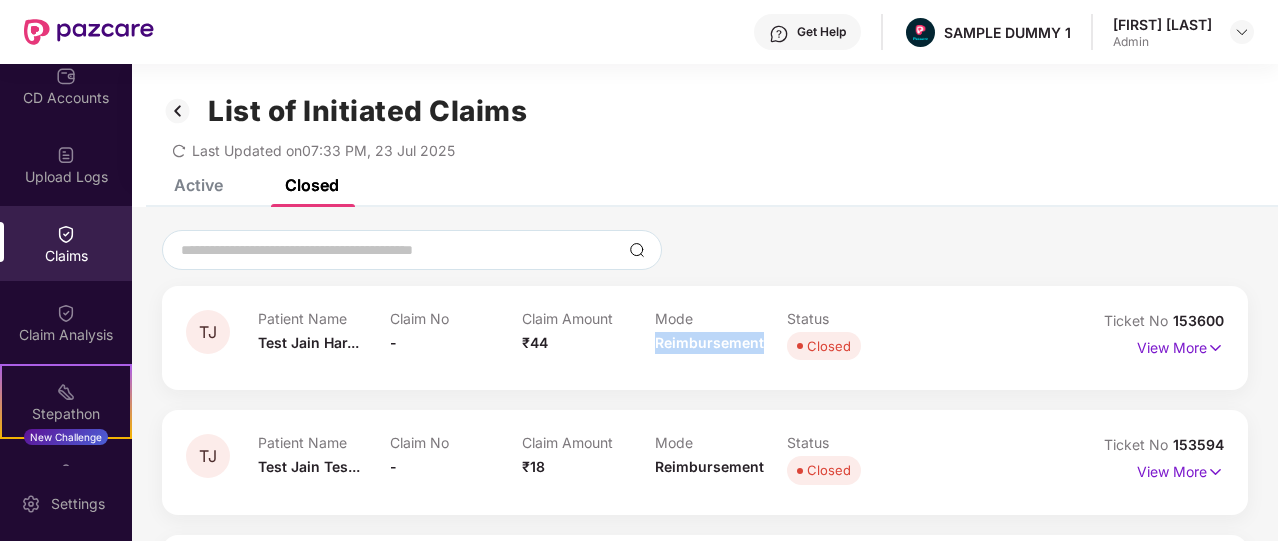 click on "Reimbursement" at bounding box center (709, 342) 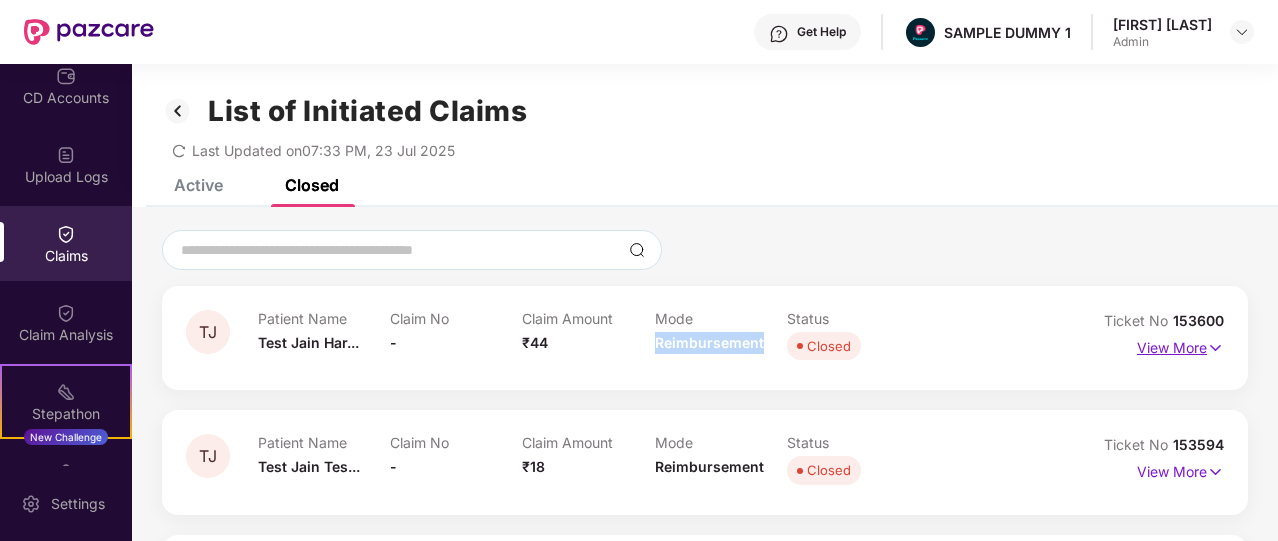 click at bounding box center (1215, 348) 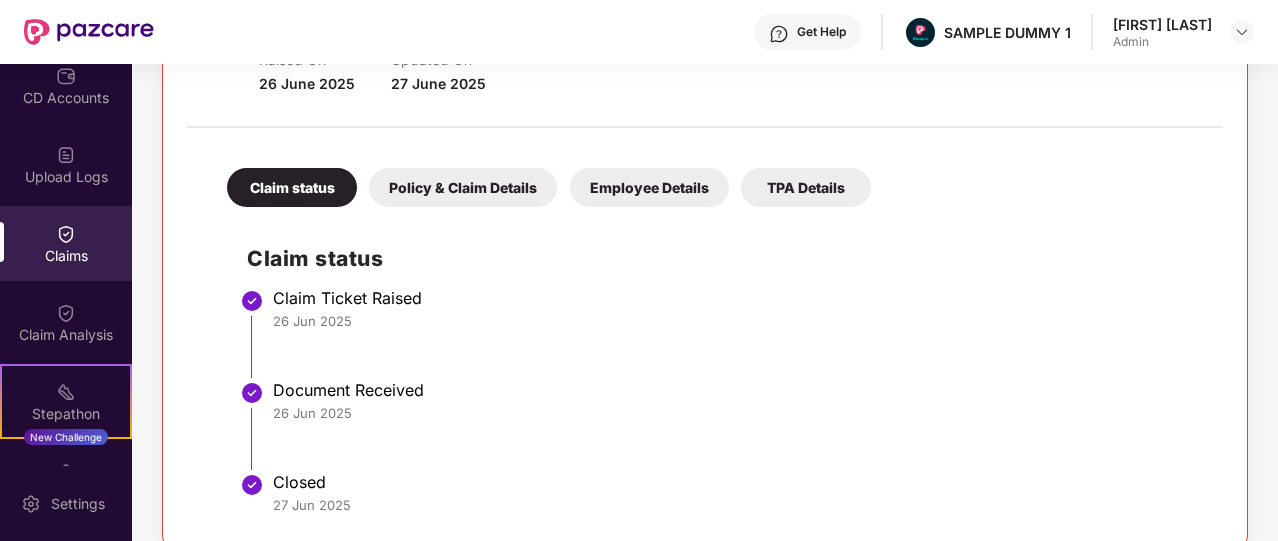 scroll, scrollTop: 370, scrollLeft: 0, axis: vertical 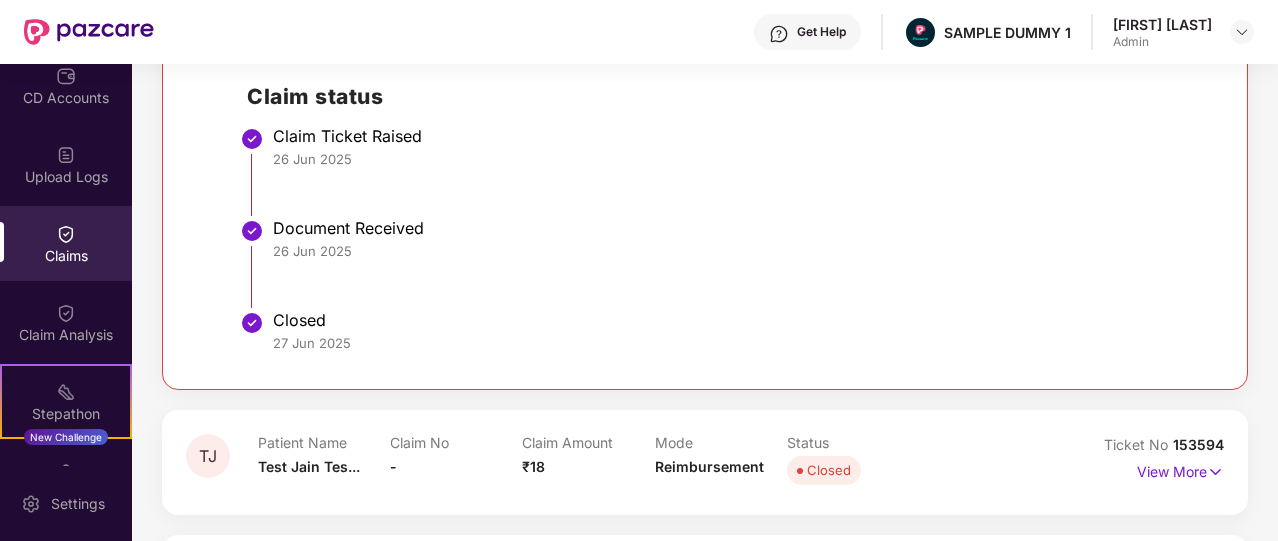 click on "Get Help" at bounding box center (821, 32) 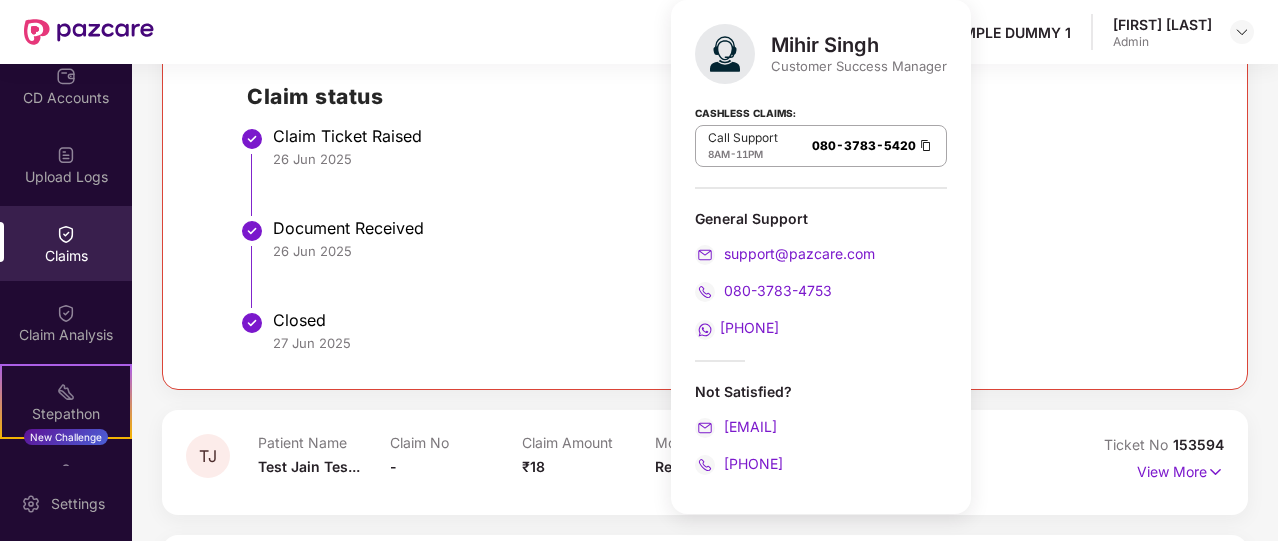 scroll, scrollTop: 503, scrollLeft: 0, axis: vertical 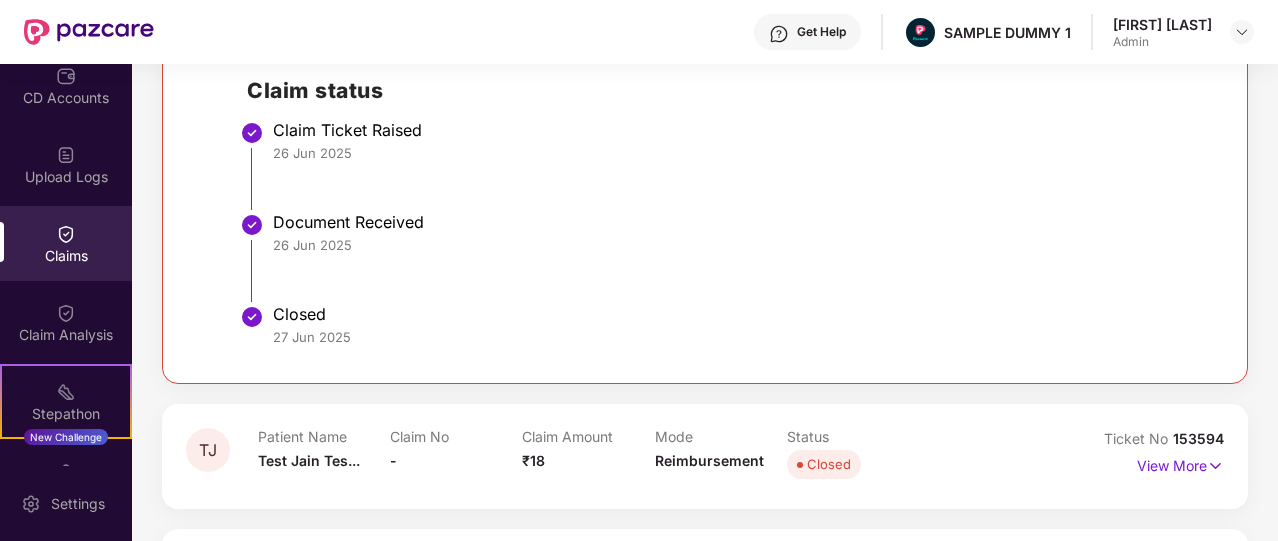 click on "Document Received [DD] [MON] [YYYY]" at bounding box center (725, 265) 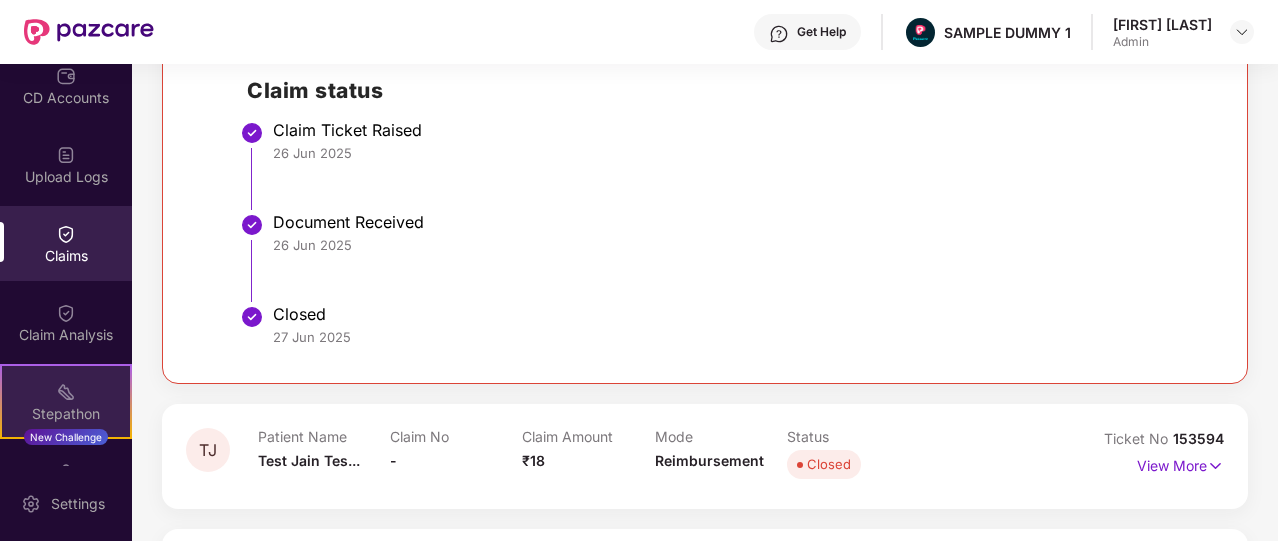 scroll, scrollTop: 292, scrollLeft: 0, axis: vertical 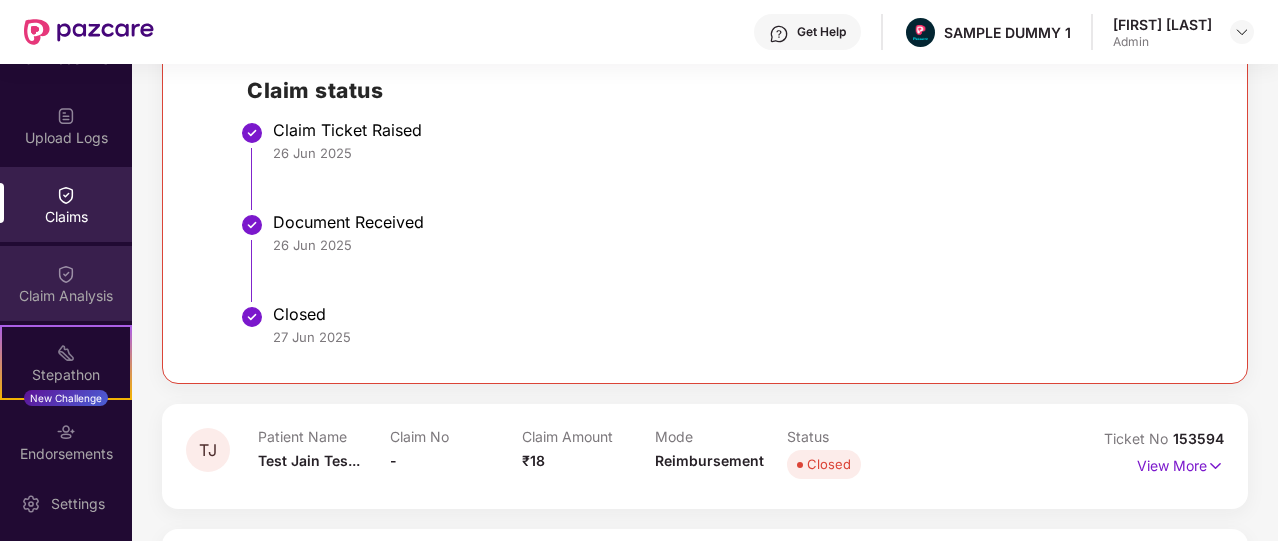 click at bounding box center (66, 274) 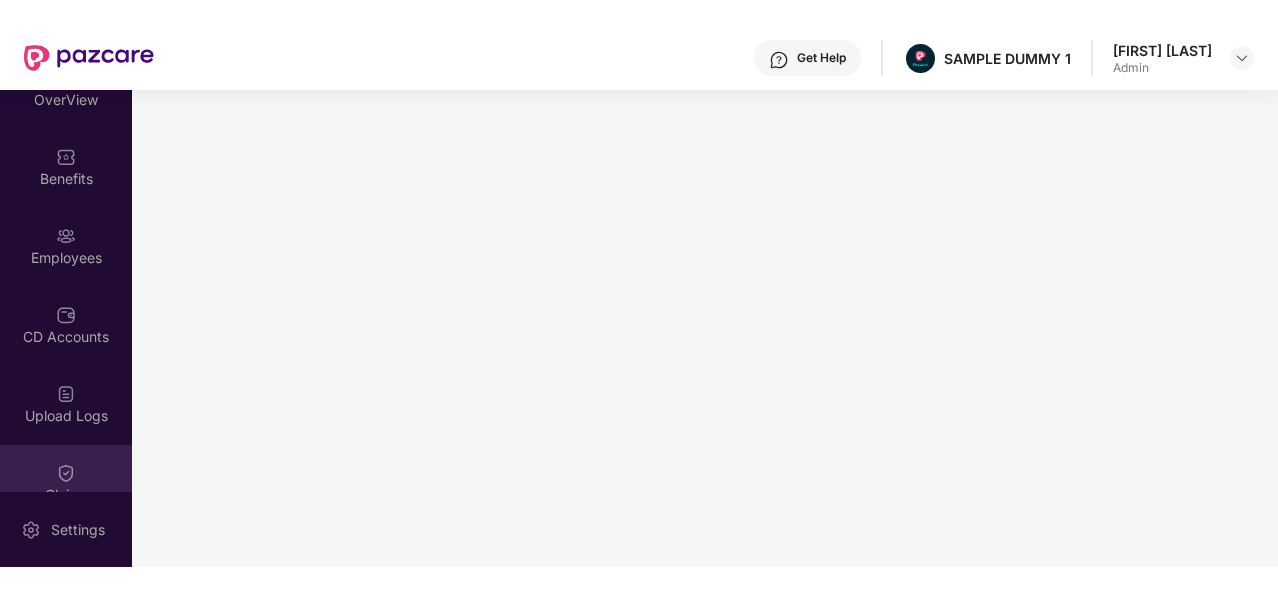 scroll, scrollTop: 0, scrollLeft: 0, axis: both 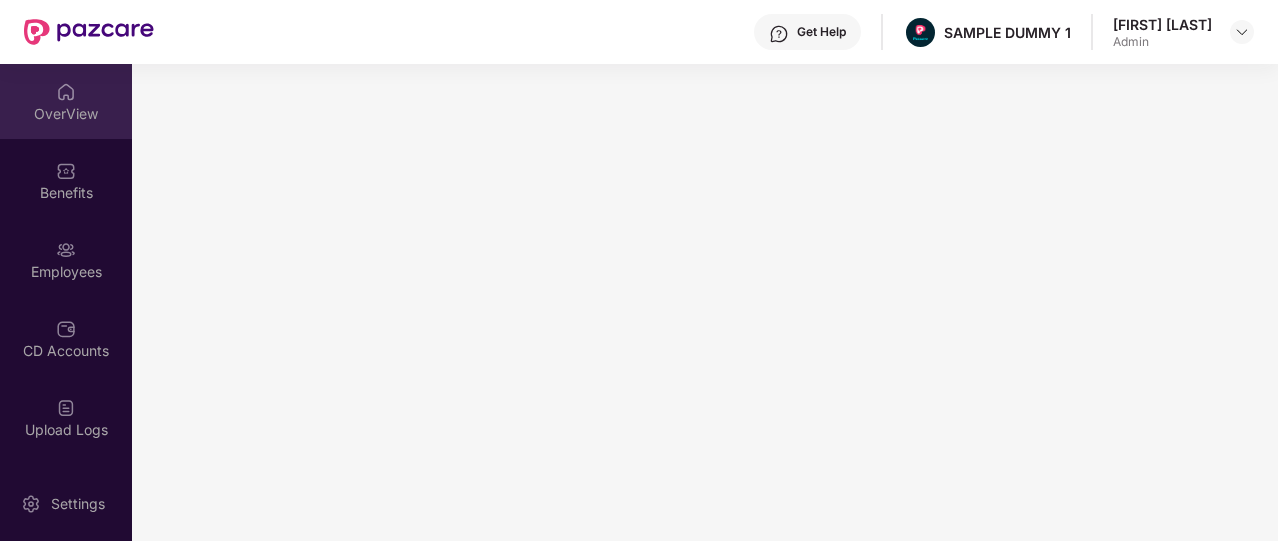 click on "OverView" at bounding box center (66, 101) 